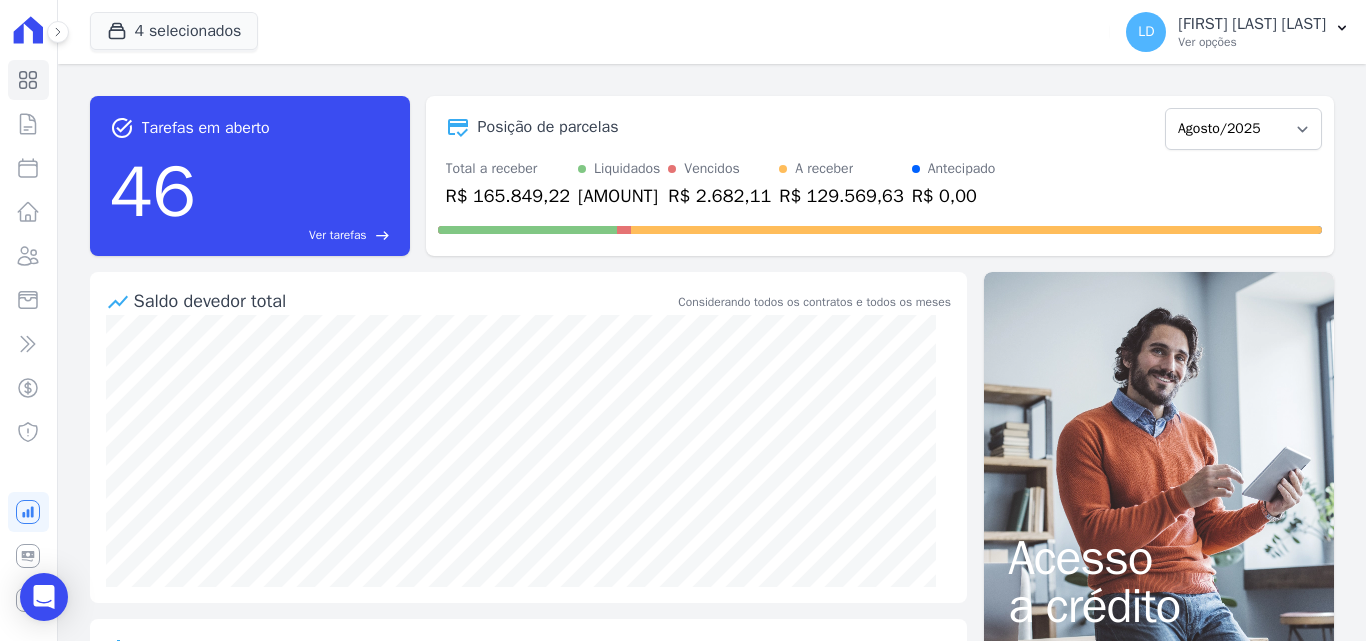 scroll, scrollTop: 0, scrollLeft: 0, axis: both 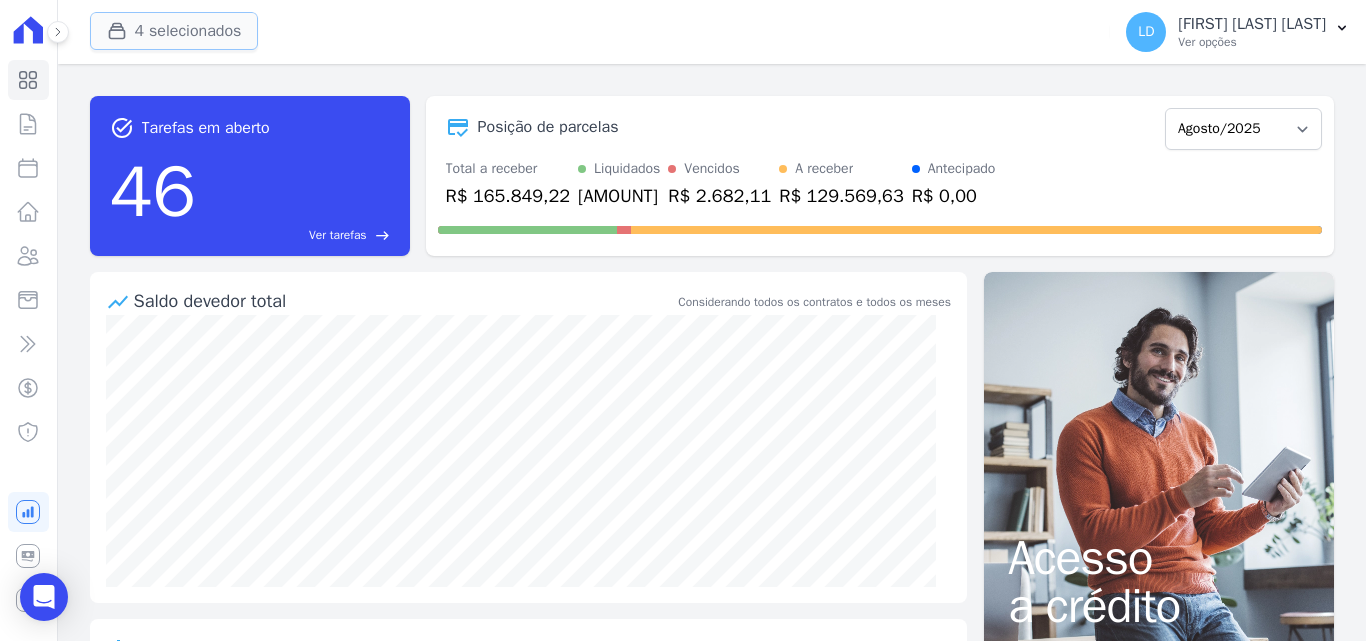 click on "4 selecionados" at bounding box center [174, 31] 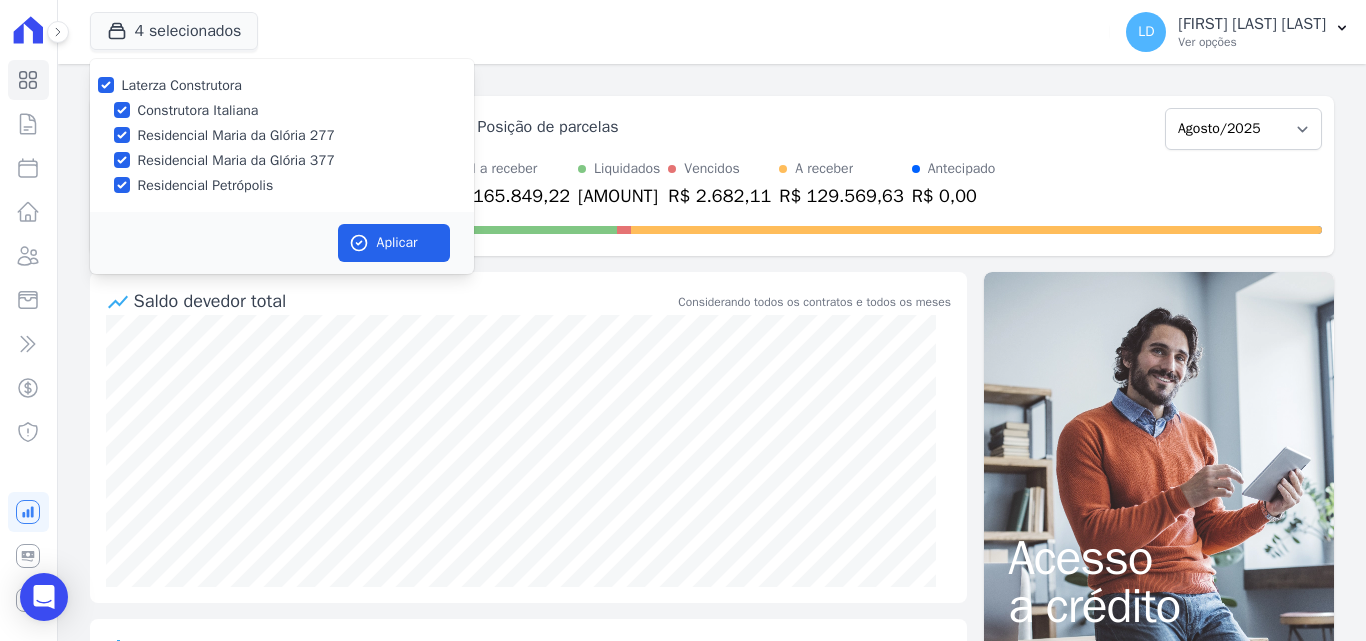 click on "Laterza Construtora" at bounding box center (182, 85) 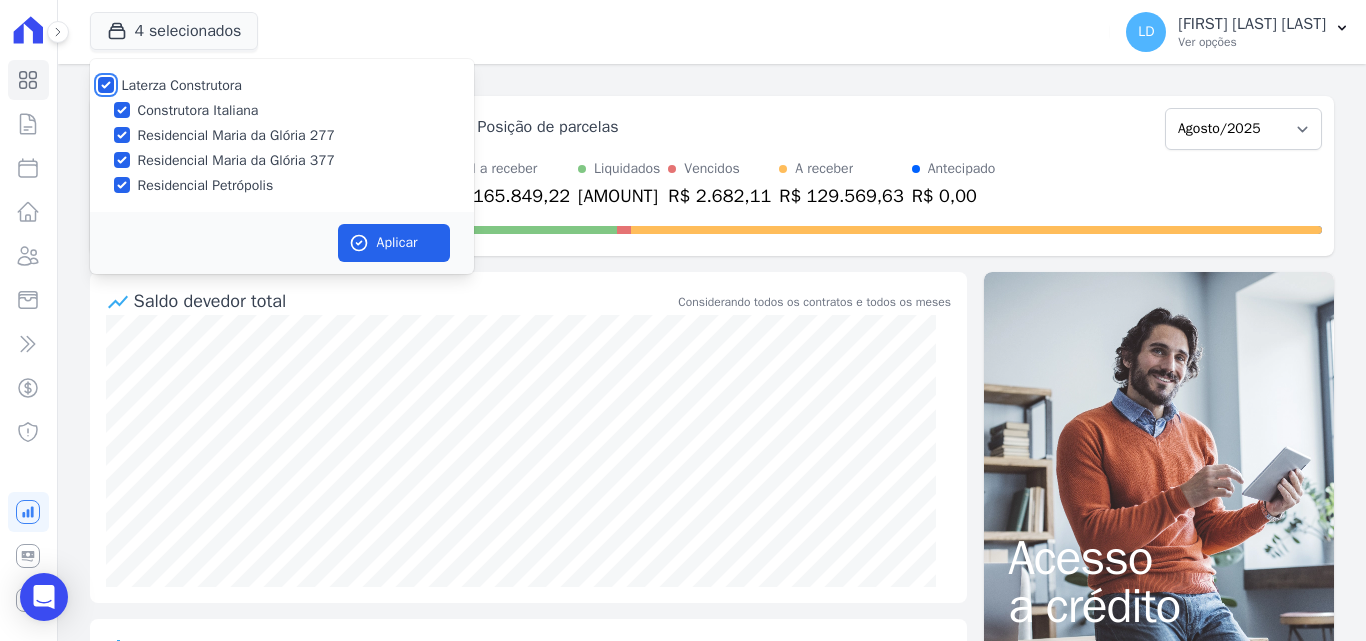 click on "Laterza Construtora" at bounding box center (106, 85) 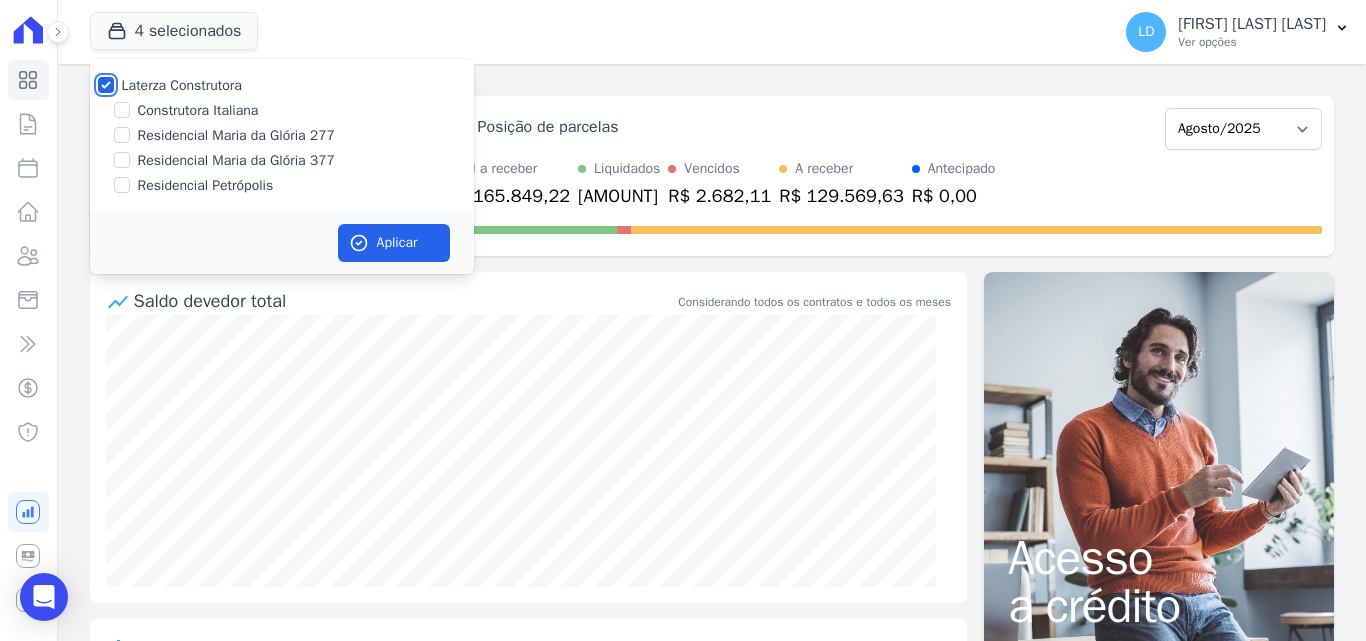 checkbox on "false" 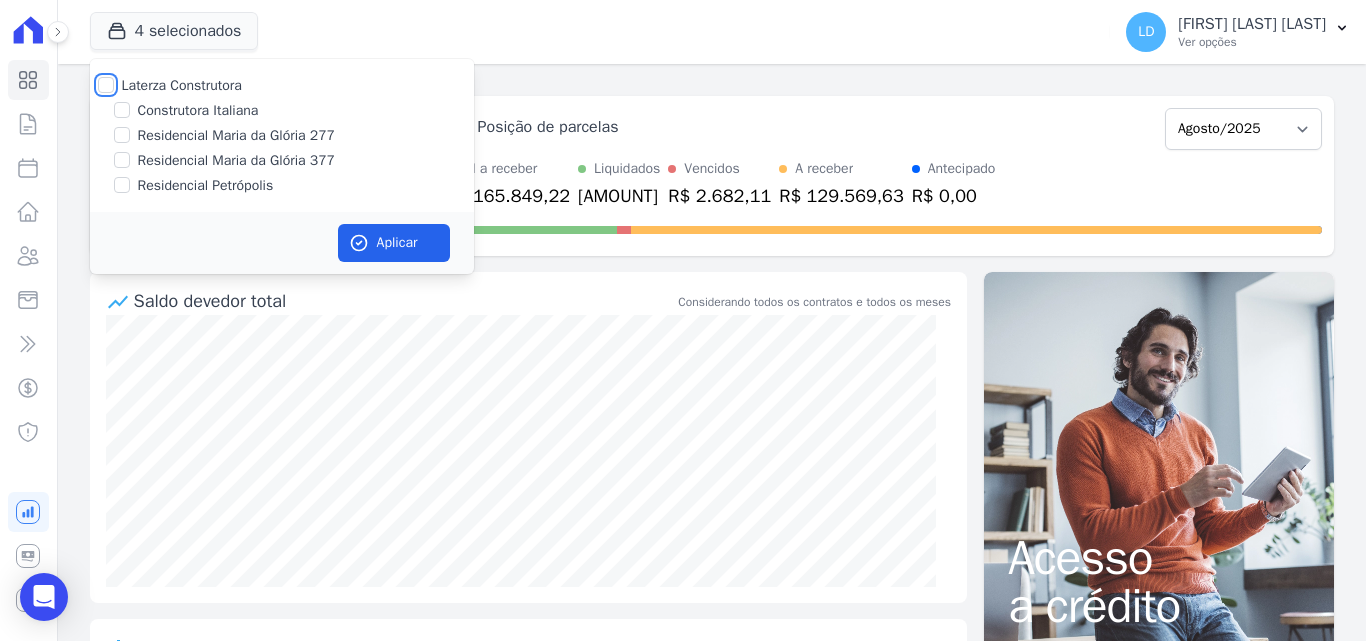 checkbox on "false" 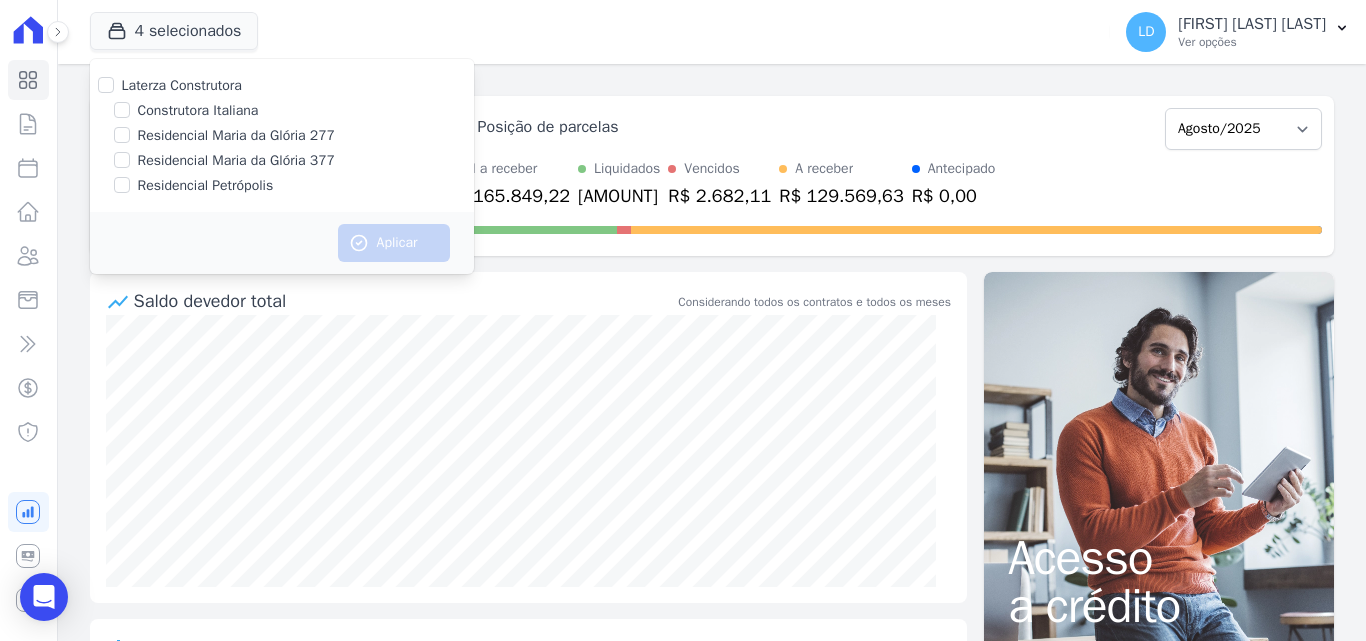 click on "Residencial Petrópolis" at bounding box center [206, 185] 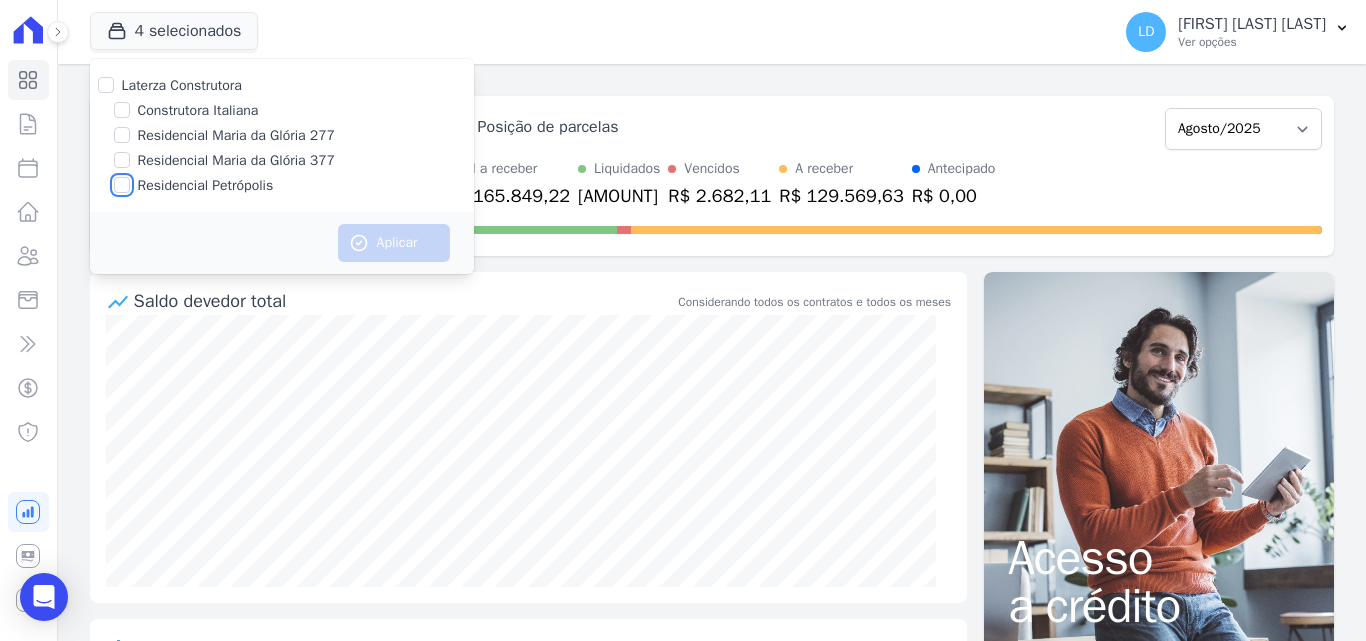 click on "Residencial Petrópolis" at bounding box center [122, 185] 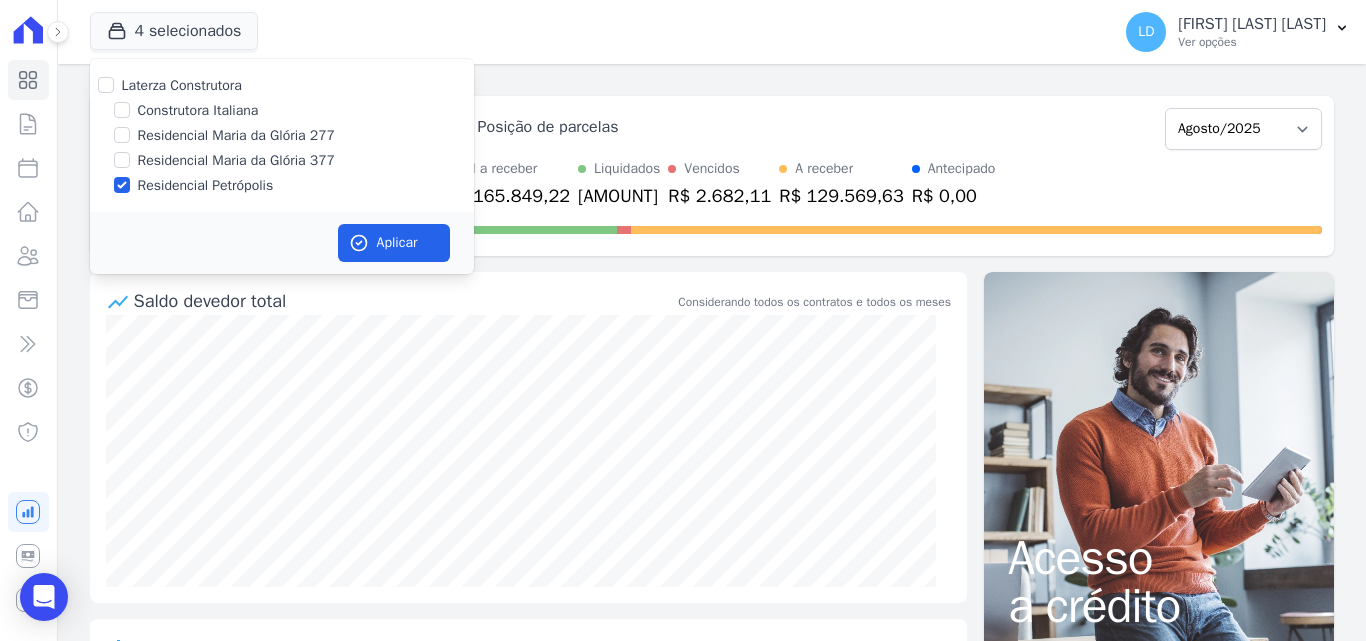 click on "Construtora Italiana" at bounding box center (198, 110) 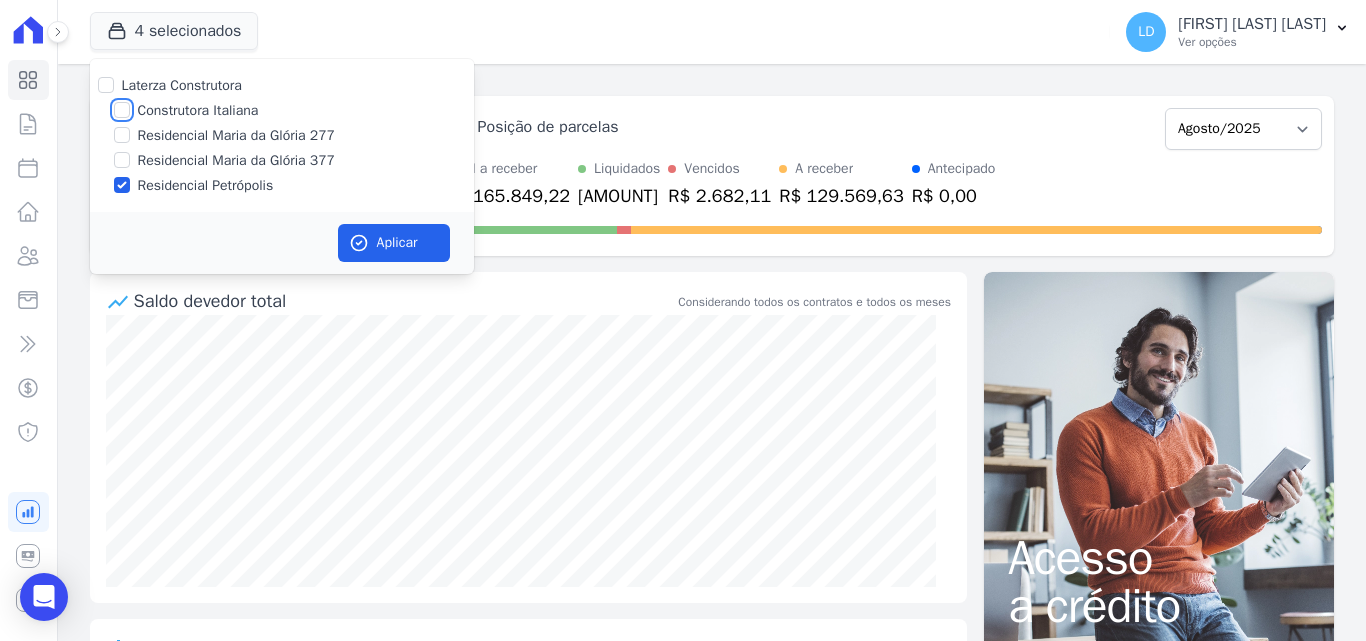 checkbox on "true" 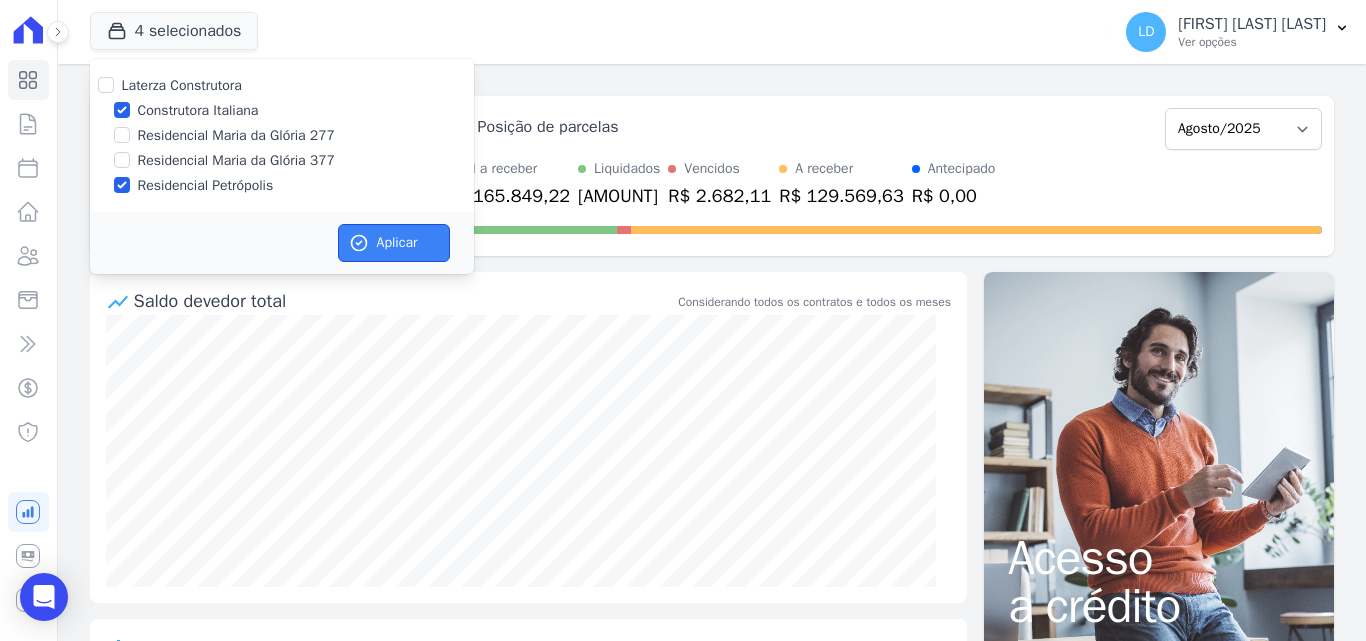 click on "Aplicar" at bounding box center [394, 243] 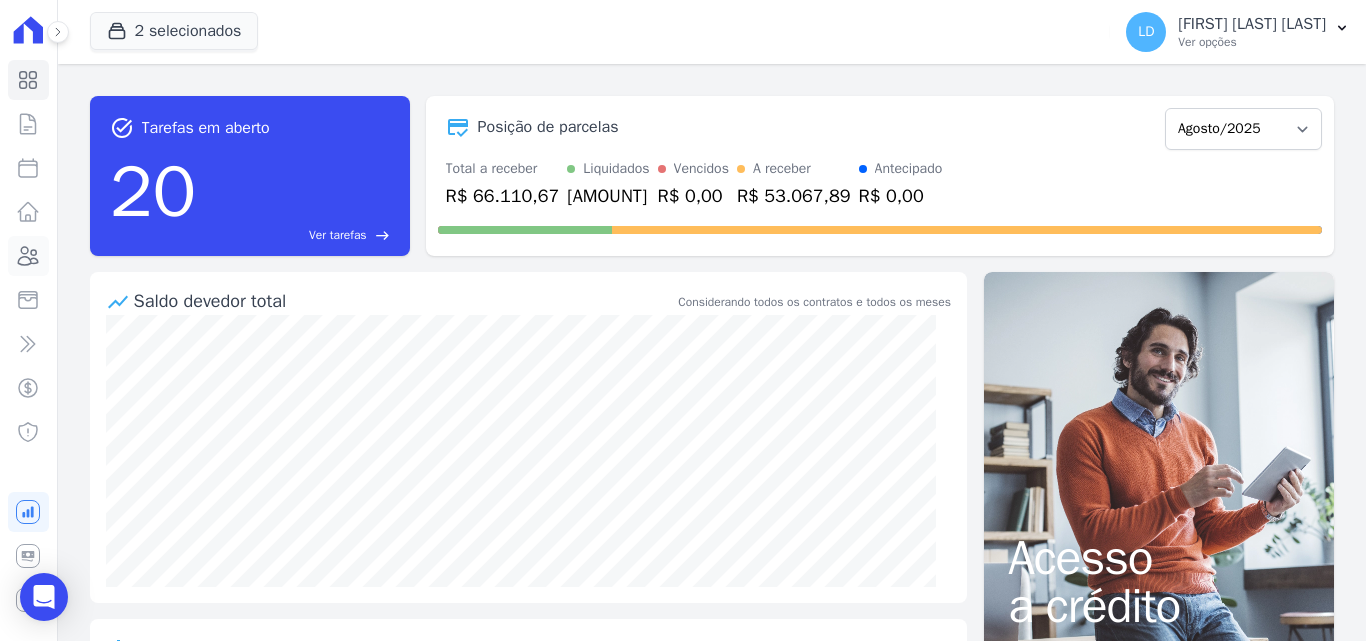 click 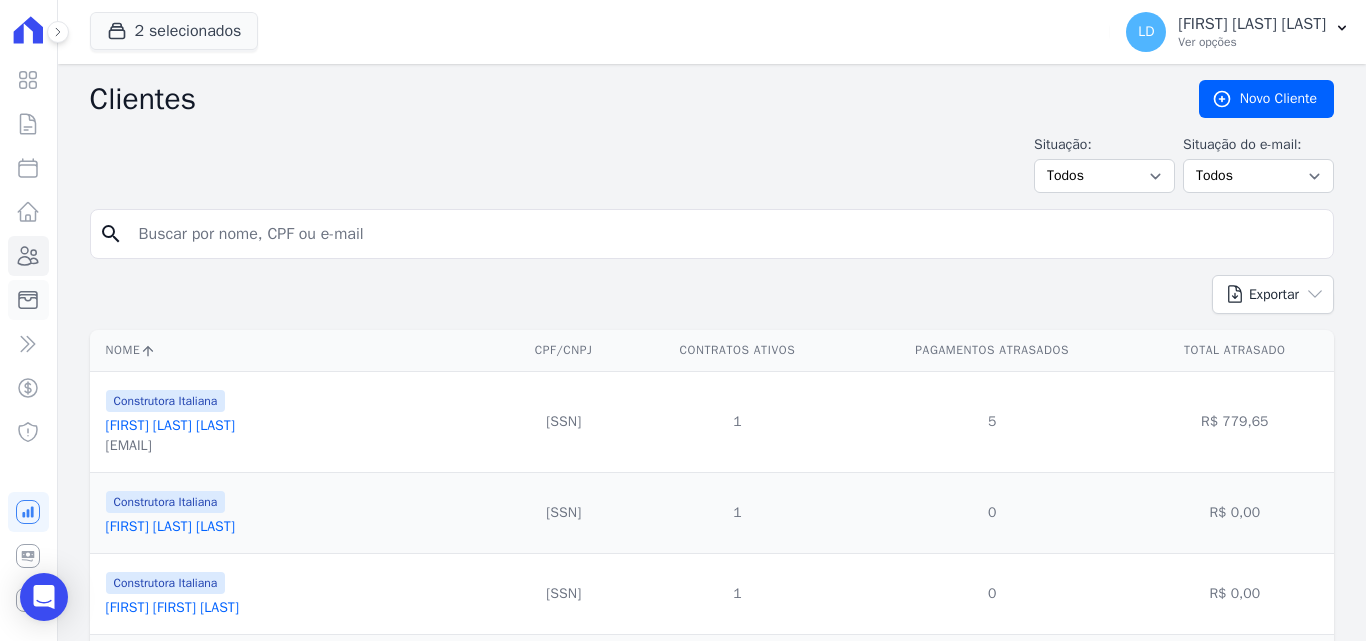 click 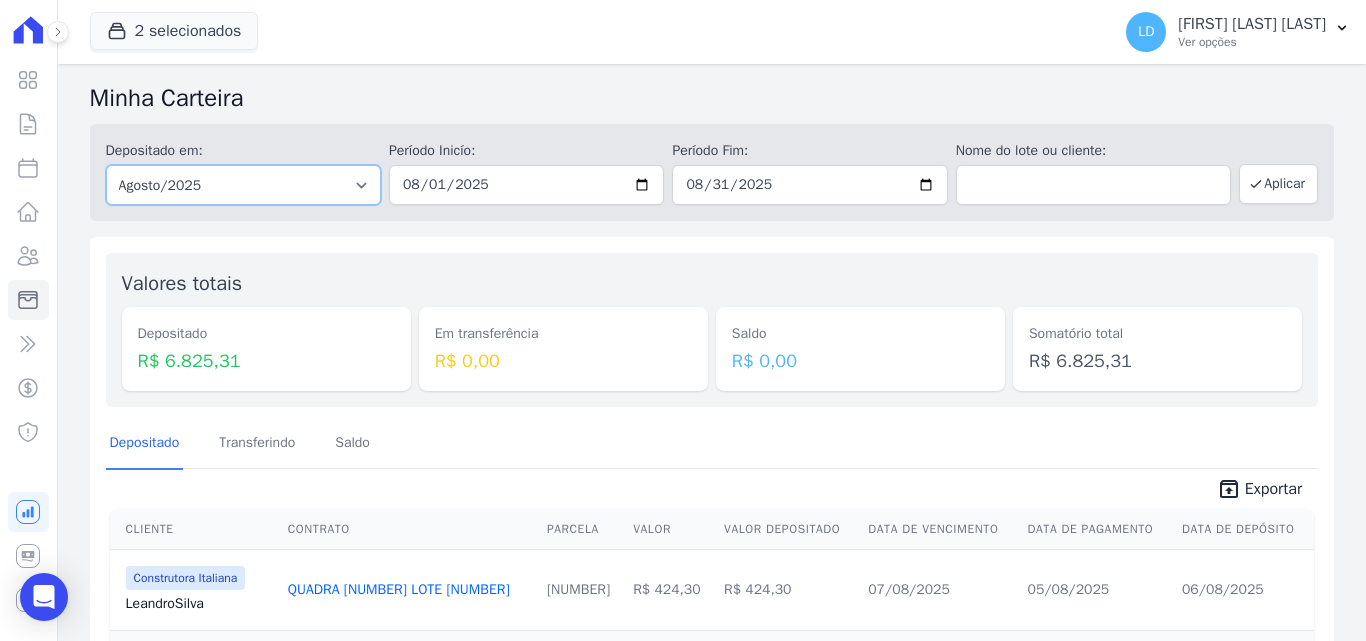 click on "Todos os meses
Abril/2024
Maio/2024
Junho/2024
Julho/2024
Agosto/2024
Setembro/2024
Outubro/2024
Novembro/2024
Dezembro/2024
Janeiro/2025
Fevereiro/2025
Março/2025
Abril/2025
Maio/2025
Junho/2025
Julho/2025
Agosto/2025
Setembro/2025
Outubro/2025
Novembro/2025
Dezembro/2025
Janeiro/2026
Fevereiro/2026
Março/2026
Abril/2026
Maio/2026
Junho/2026
Julho/2026
Agosto/2026
Setembro/2026
Outubro/2026
Novembro/2026
Dezembro/2026
Janeiro/2027
Fevereiro/2027
Março/2027
Abril/2027
Maio/2027
Junho/2027
Julho/2027
Agosto/2027
Setembro/2027
Outubro/2027
Novembro/2027
Dezembro/2027
Janeiro/2028
Fevereiro/2028
Março/2028
Abril/2028
Maio/2028
Junho/2028
Julho/2028
Agosto/2028
Setembro/2028
Outubro/2028
Novembro/2028
Dezembro/2028
Janeiro/2029
Fevereiro/2029
Março/2029
Abril/2029
Maio/2029
Junho/2029
Julho/2029
Agosto/2029
Setembro/2029
Outubro/2029
Novembro/2029
Dezembro/2029" at bounding box center (243, 185) 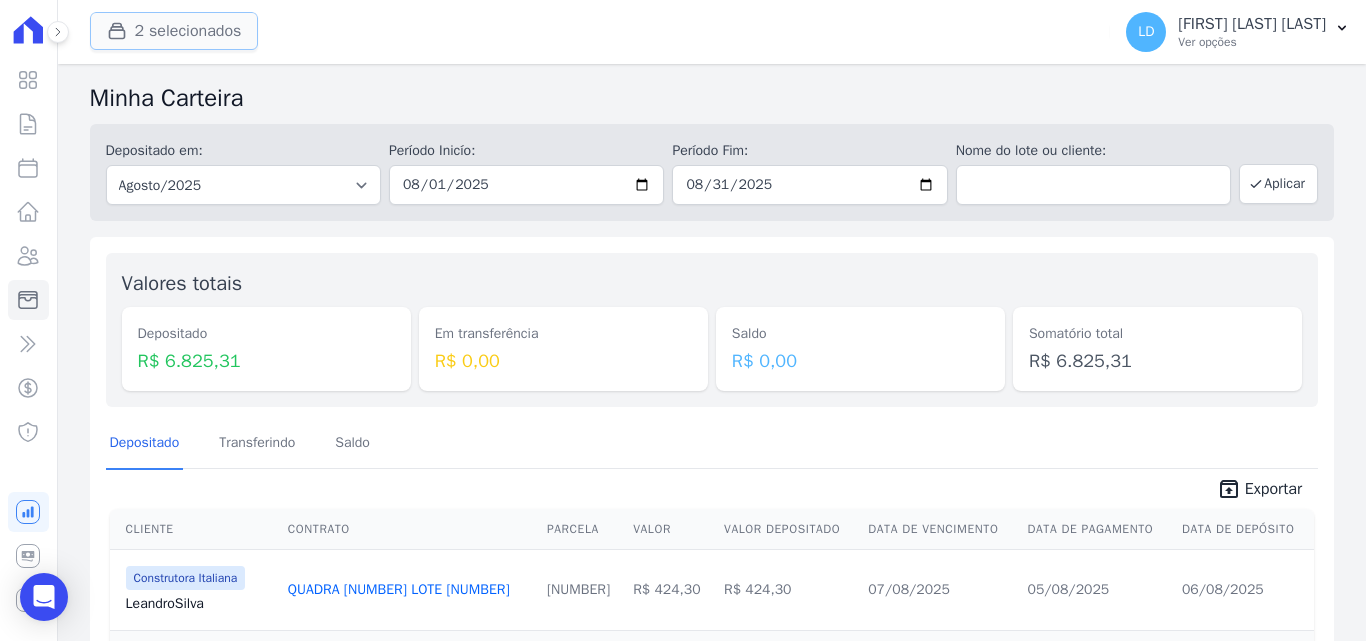 click on "2 selecionados" at bounding box center (174, 31) 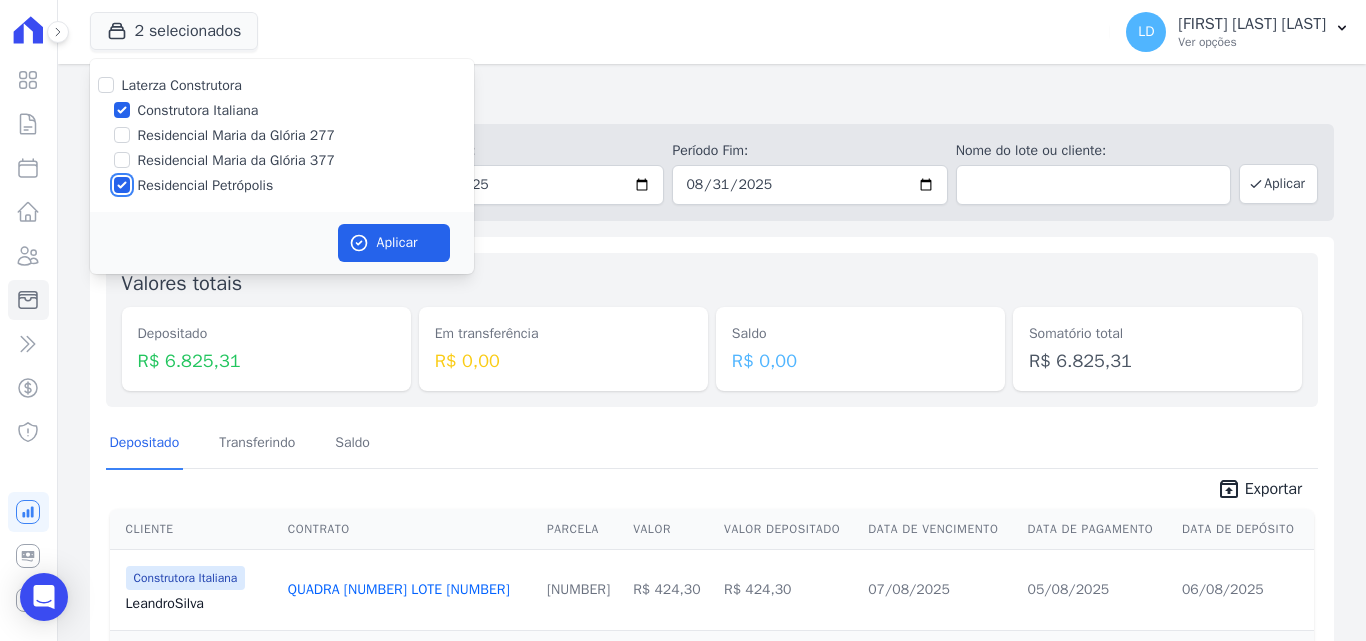 drag, startPoint x: 121, startPoint y: 181, endPoint x: 154, endPoint y: 191, distance: 34.48188 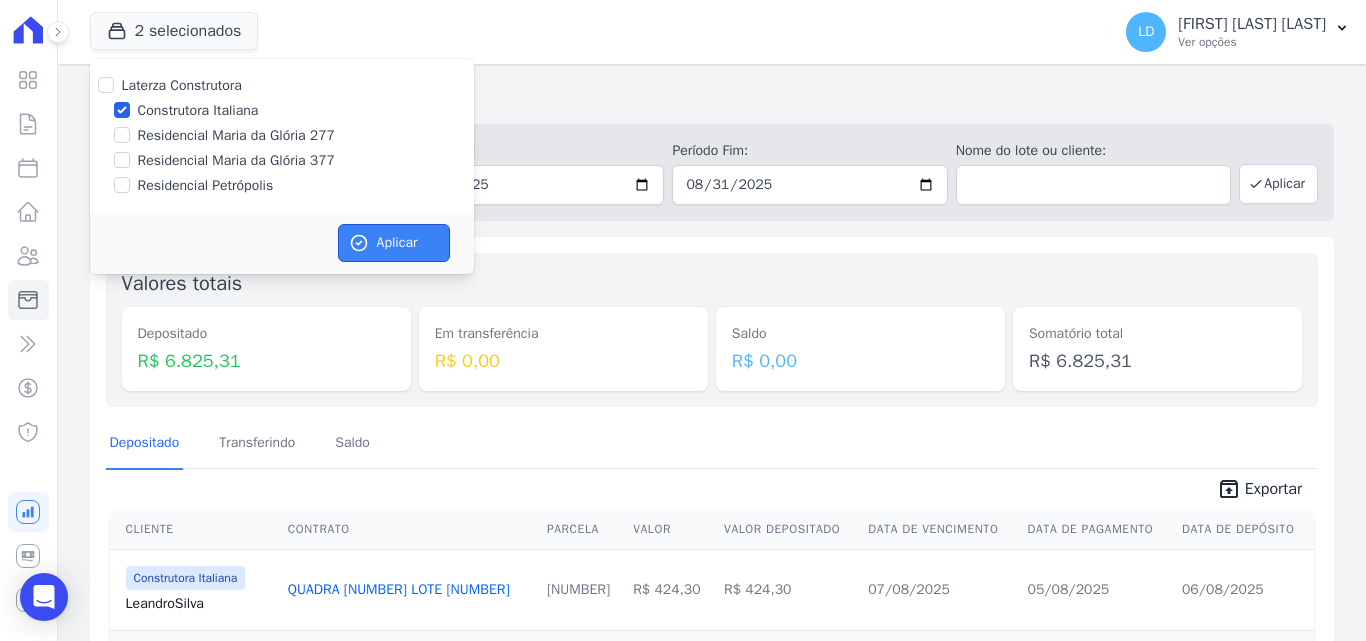 click on "Aplicar" at bounding box center (394, 243) 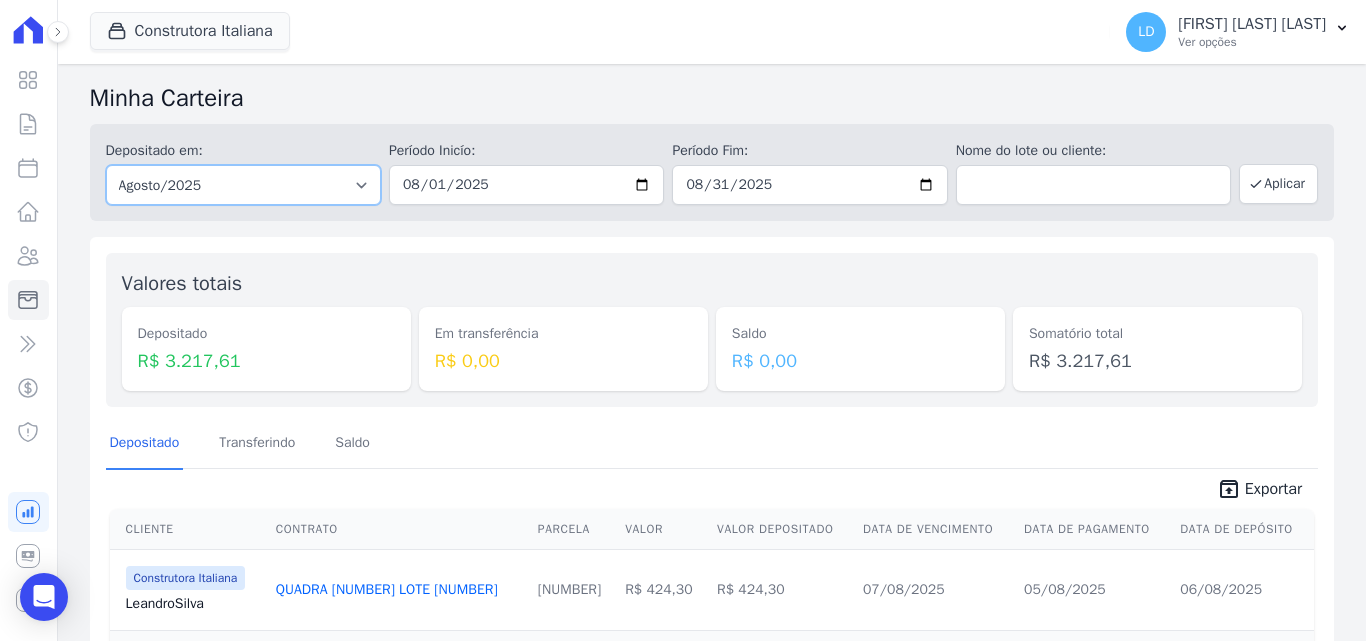 click on "Todos os meses
Abril/2024
Maio/2024
Junho/2024
Julho/2024
Agosto/2024
Setembro/2024
Outubro/2024
Novembro/2024
Dezembro/2024
Janeiro/2025
Fevereiro/2025
Março/2025
Abril/2025
Maio/2025
Junho/2025
Julho/2025
Agosto/2025
Setembro/2025
Outubro/2025
Novembro/2025
Dezembro/2025
Janeiro/2026
Fevereiro/2026
Março/2026
Abril/2026
Maio/2026
Junho/2026
Julho/2026
Agosto/2026
Setembro/2026
Outubro/2026
Novembro/2026
Dezembro/2026
Janeiro/2027
Fevereiro/2027" at bounding box center (243, 185) 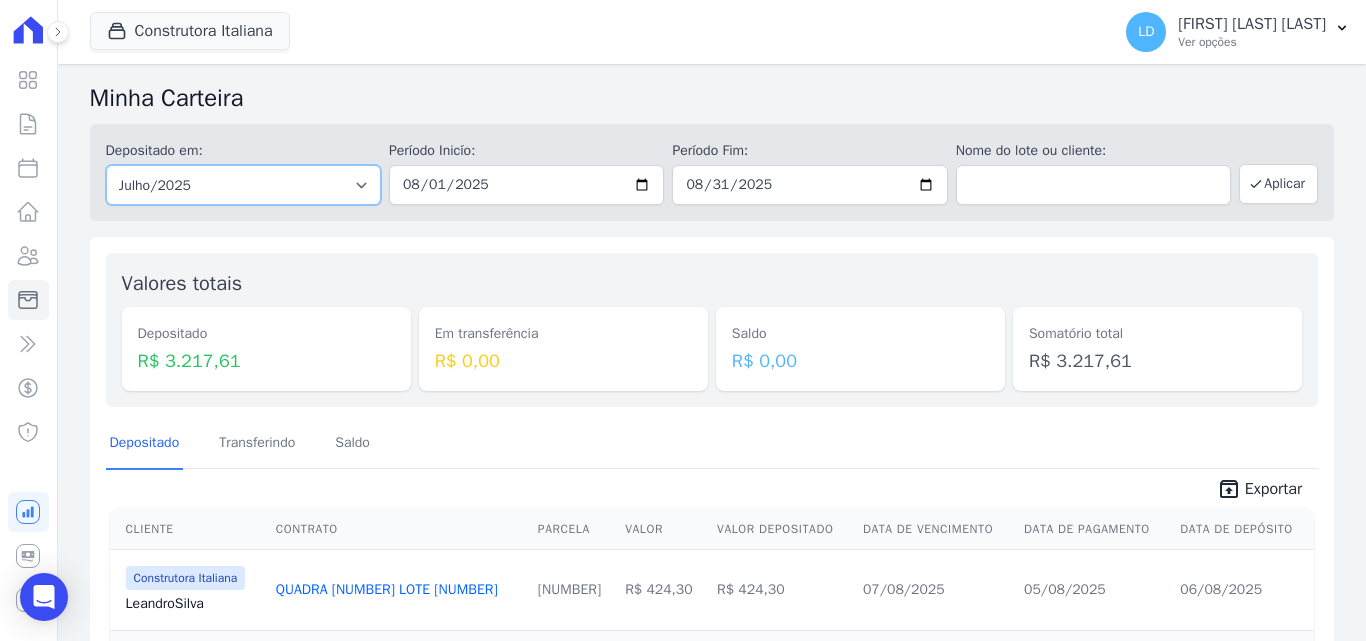 click on "Todos os meses
Abril/2024
Maio/2024
Junho/2024
Julho/2024
Agosto/2024
Setembro/2024
Outubro/2024
Novembro/2024
Dezembro/2024
Janeiro/2025
Fevereiro/2025
Março/2025
Abril/2025
Maio/2025
Junho/2025
Julho/2025
Agosto/2025
Setembro/2025
Outubro/2025
Novembro/2025
Dezembro/2025
Janeiro/2026
Fevereiro/2026
Março/2026
Abril/2026
Maio/2026
Junho/2026
Julho/2026
Agosto/2026
Setembro/2026
Outubro/2026
Novembro/2026
Dezembro/2026
Janeiro/2027
Fevereiro/2027" at bounding box center [243, 185] 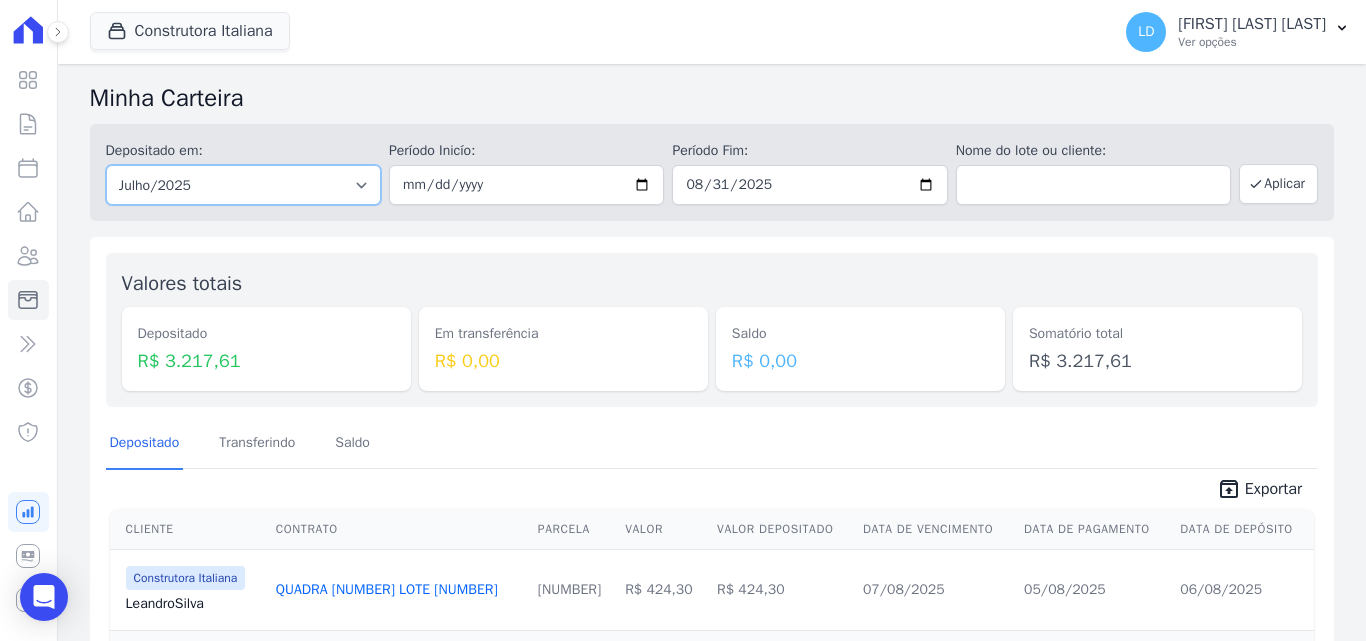 type 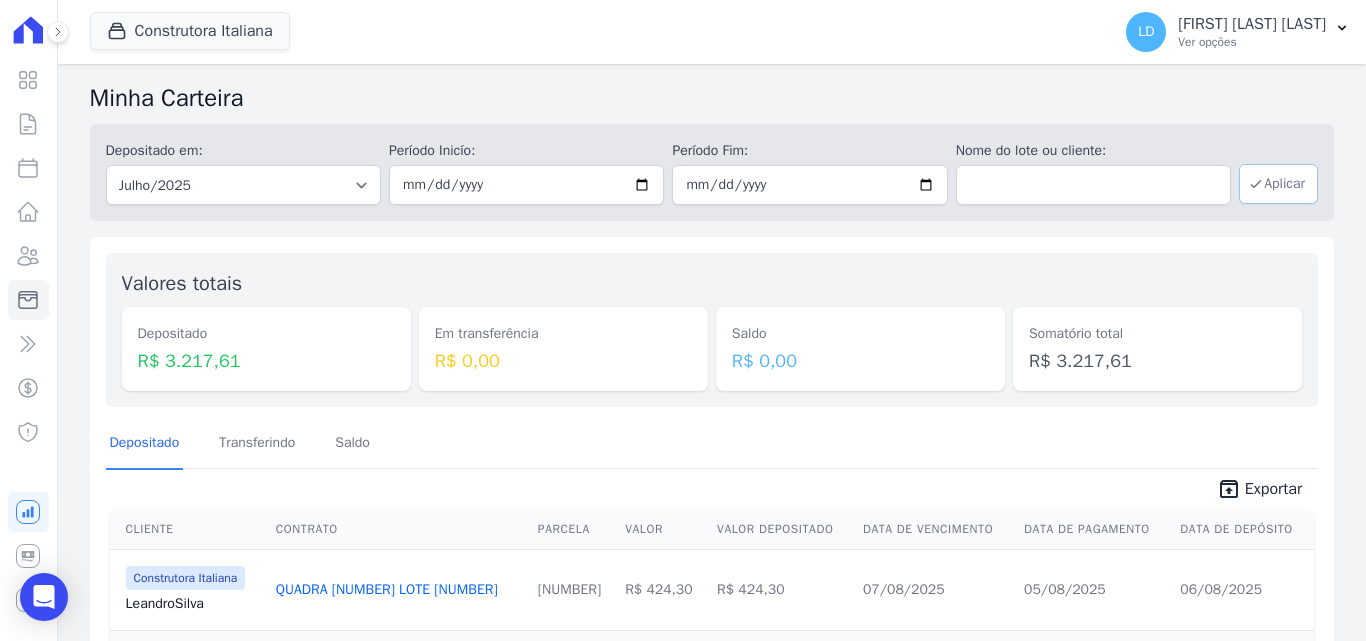 click on "Aplicar" at bounding box center (1278, 184) 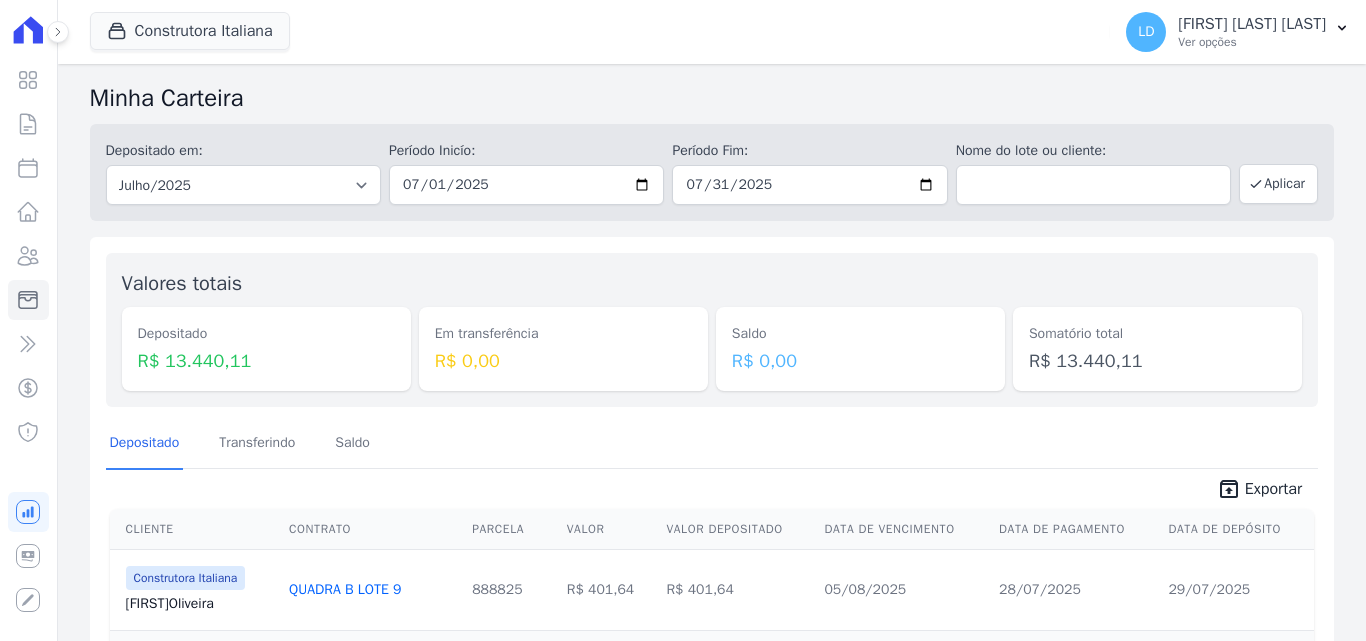 scroll, scrollTop: 0, scrollLeft: 0, axis: both 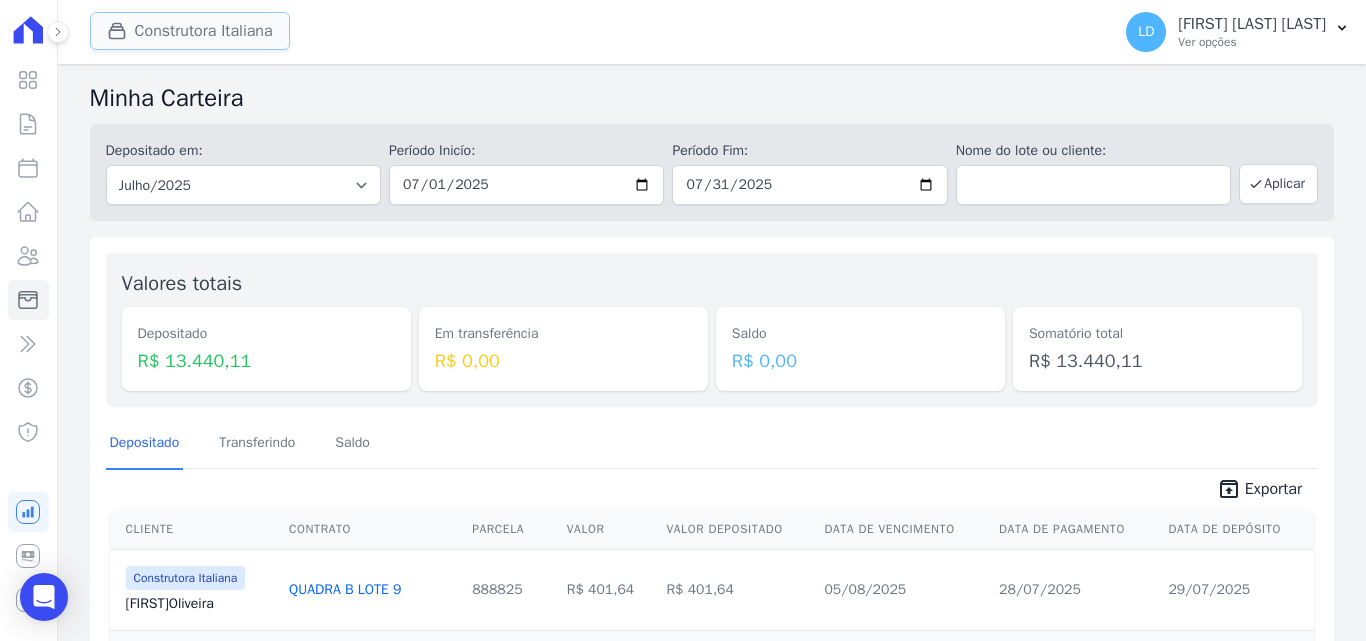 click on "Construtora Italiana" at bounding box center [190, 31] 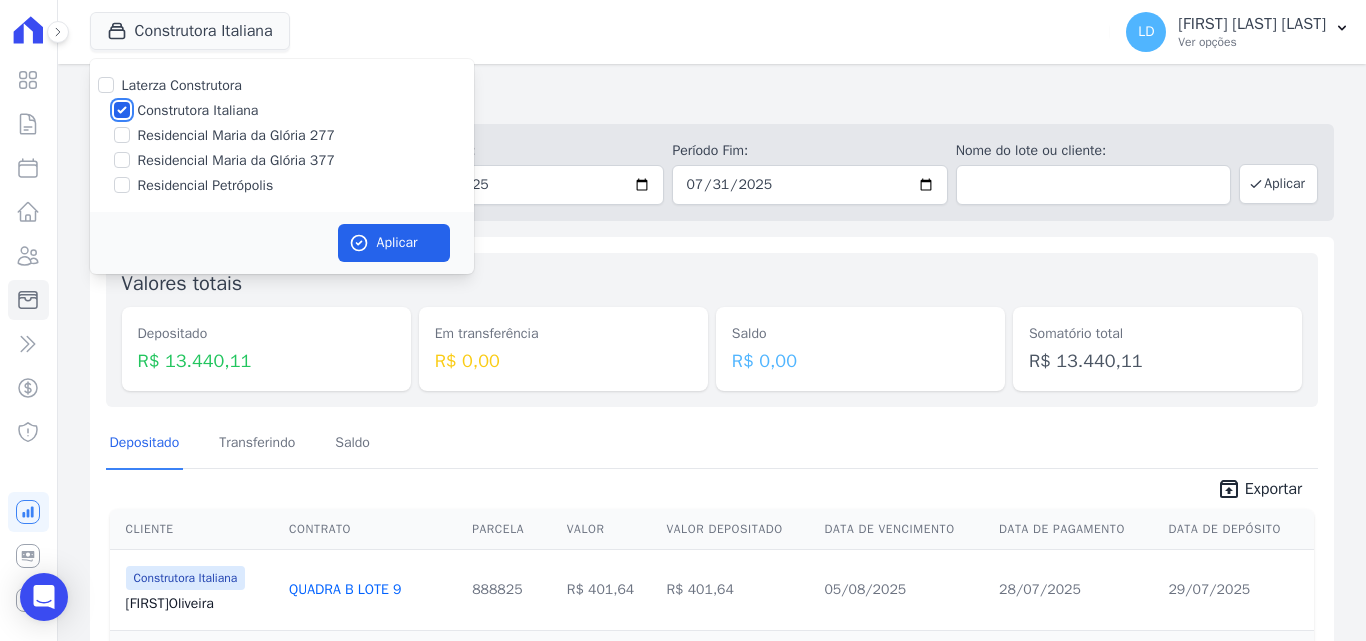 click on "Construtora Italiana" at bounding box center [122, 110] 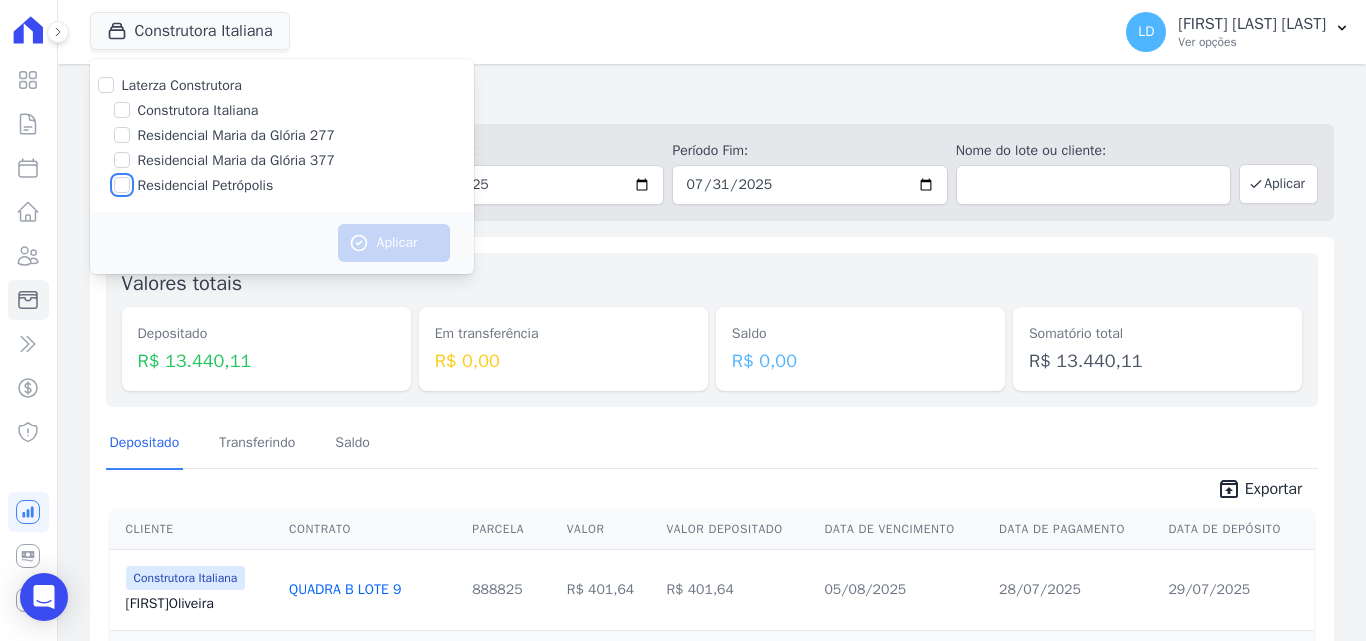 click on "Residencial Petrópolis" at bounding box center [122, 185] 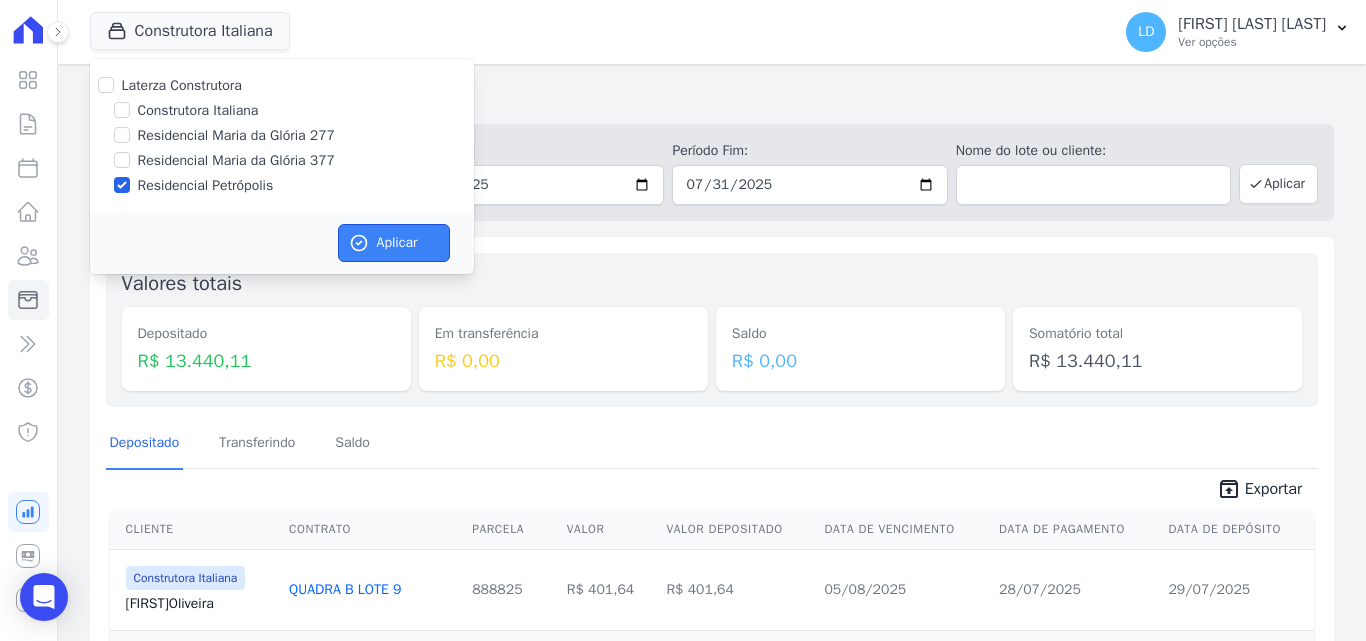 click on "Aplicar" at bounding box center [394, 243] 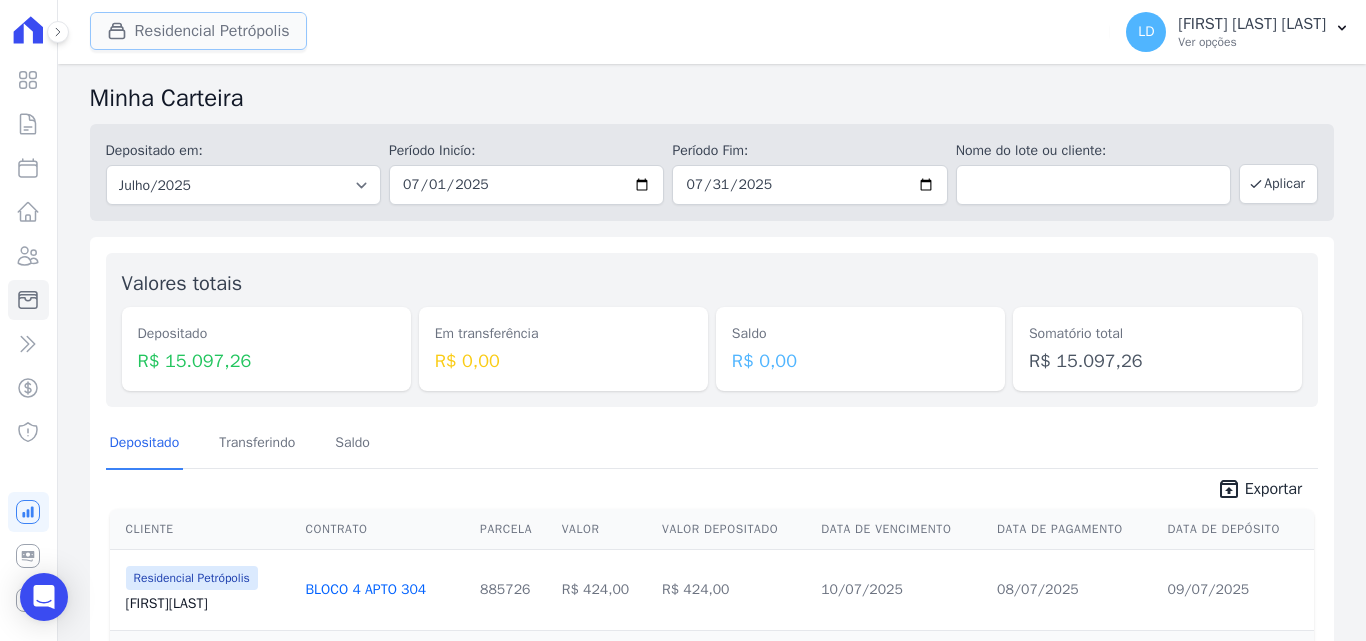 drag, startPoint x: 233, startPoint y: 30, endPoint x: 230, endPoint y: 45, distance: 15.297058 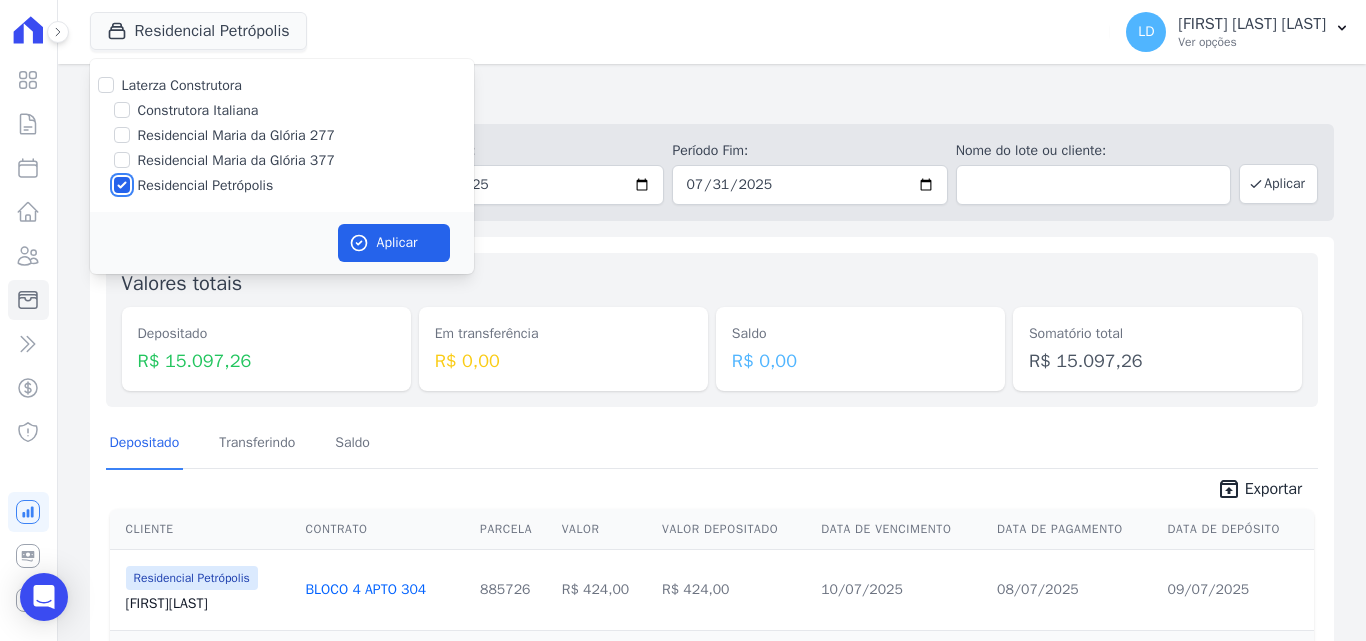 click at bounding box center [122, 185] 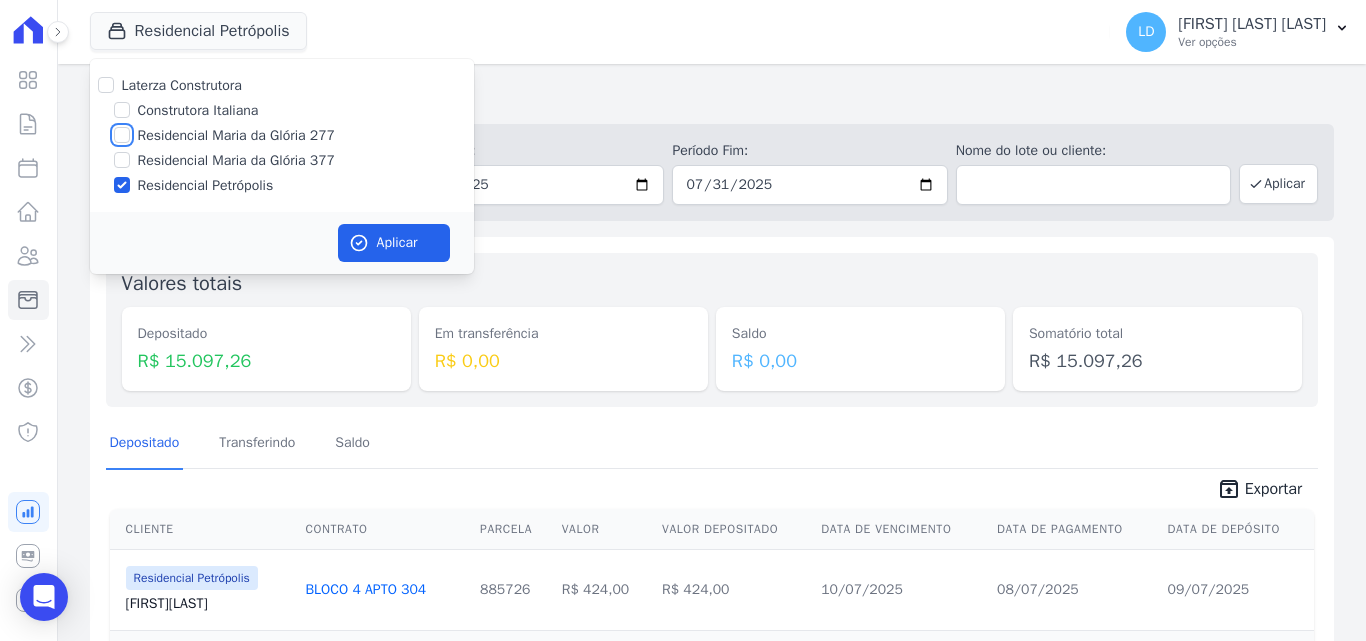 click on "Residencial Maria da Glória 277" at bounding box center [122, 135] 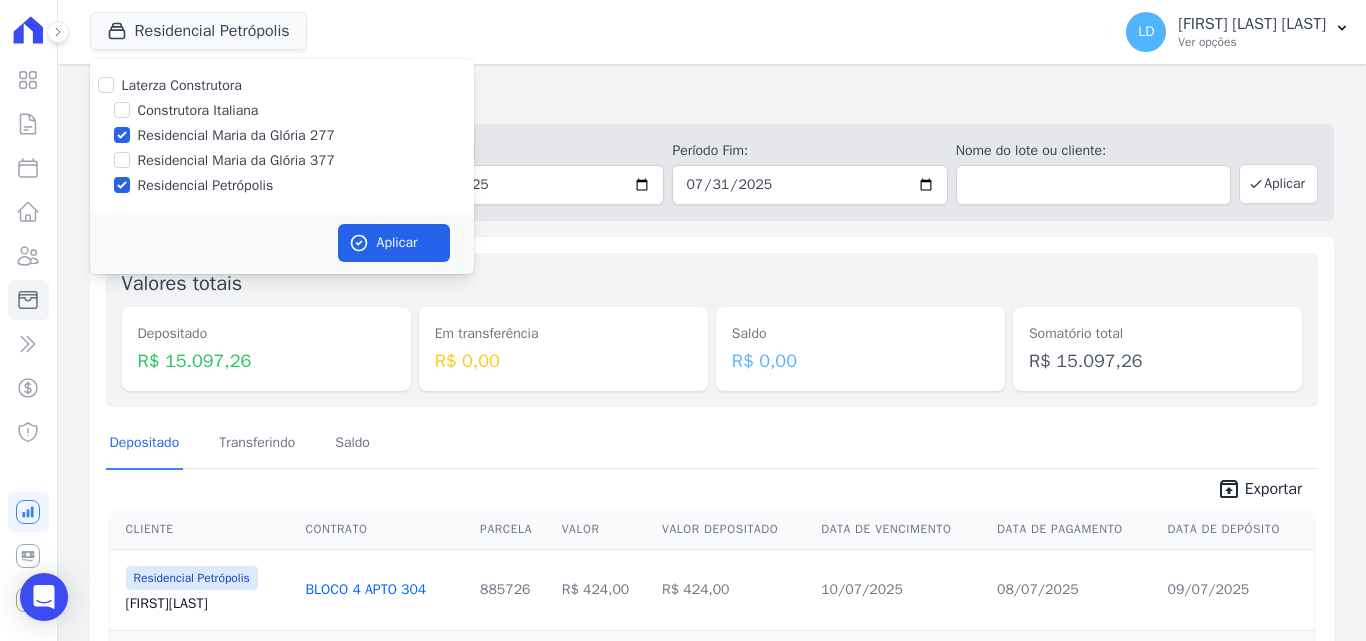 click on "Laterza Construtora
Construtora Italiana
Residencial Maria da Glória 277
Residencial Maria da Glória 377
Residencial Petrópolis" at bounding box center (282, 135) 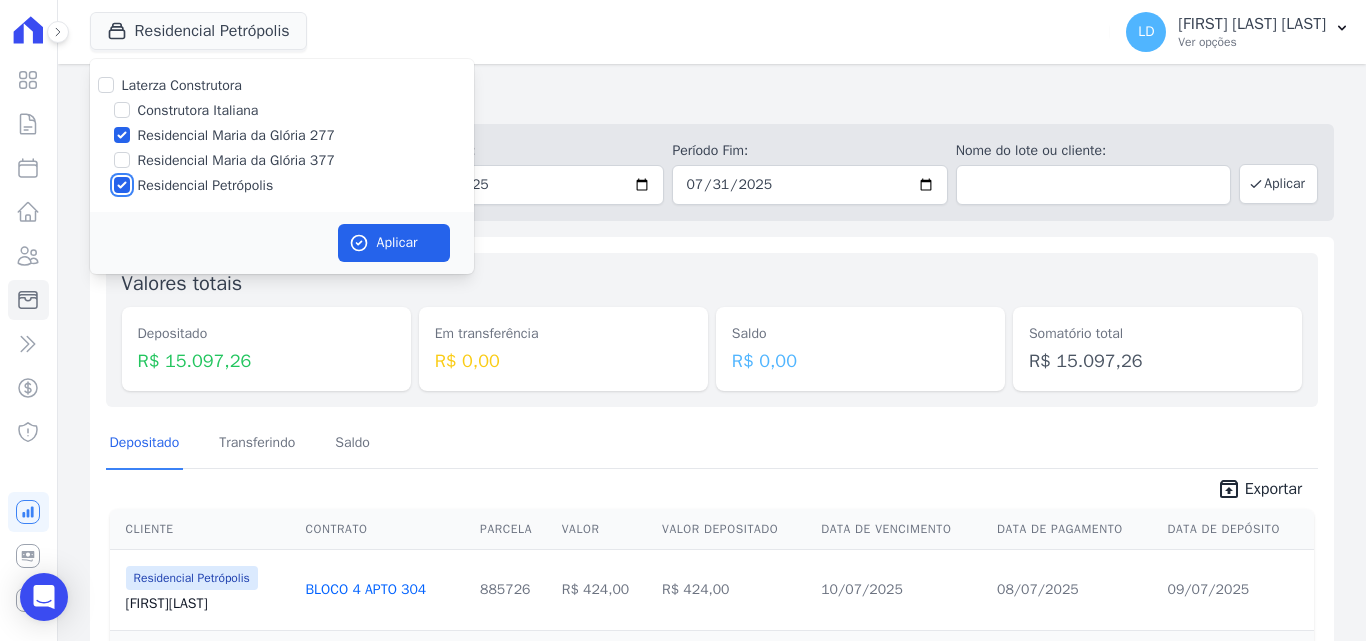 click on "Residencial Petrópolis" at bounding box center (122, 185) 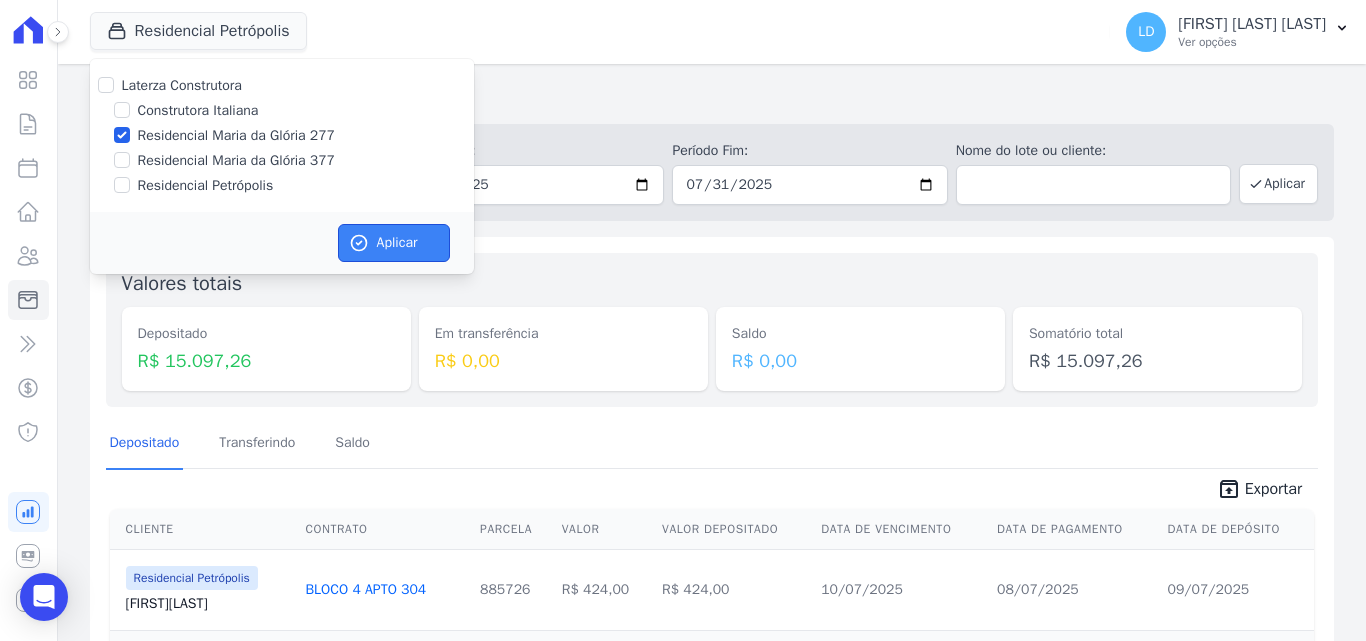 click on "Aplicar" at bounding box center (394, 243) 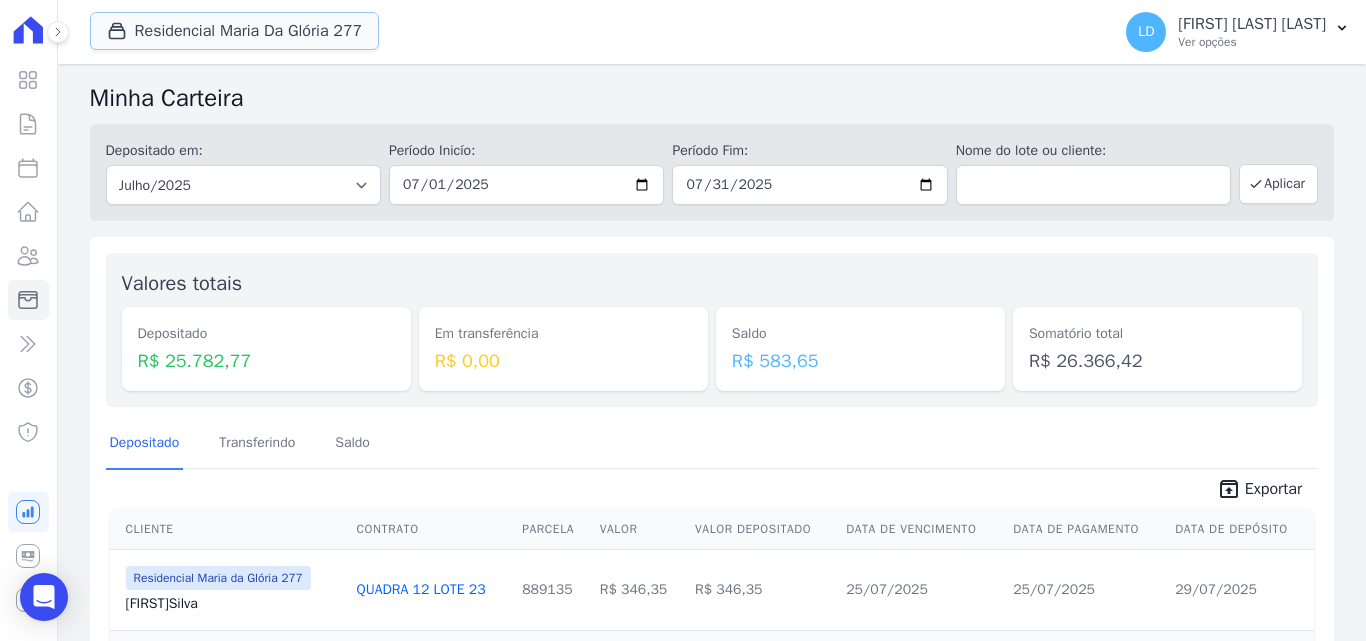 drag, startPoint x: 238, startPoint y: 45, endPoint x: 229, endPoint y: 68, distance: 24.698177 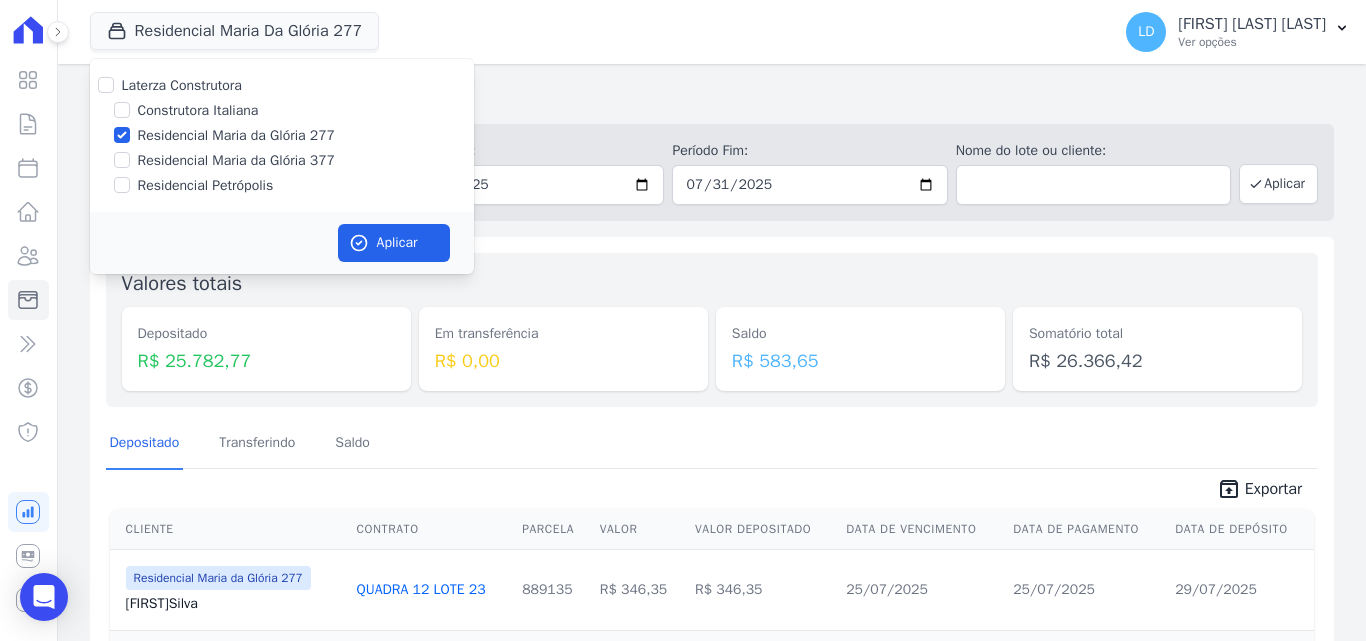 drag, startPoint x: 130, startPoint y: 131, endPoint x: 126, endPoint y: 147, distance: 16.492422 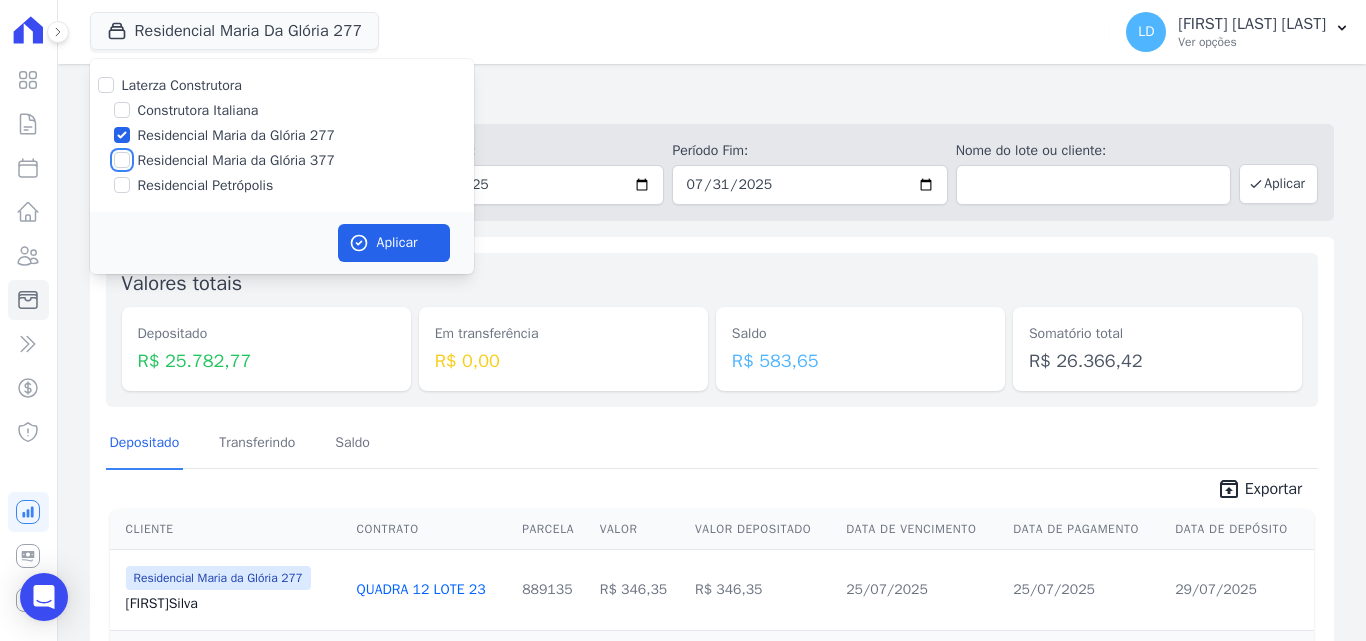 drag, startPoint x: 124, startPoint y: 163, endPoint x: 122, endPoint y: 146, distance: 17.117243 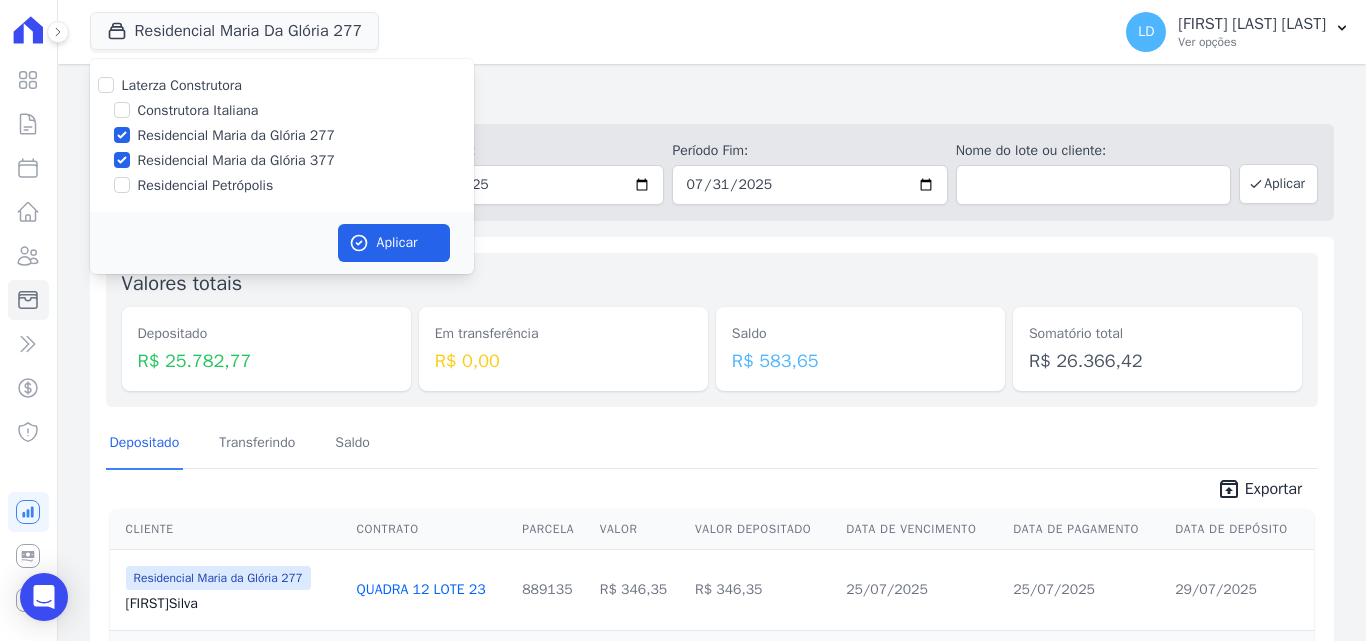 click at bounding box center (122, 135) 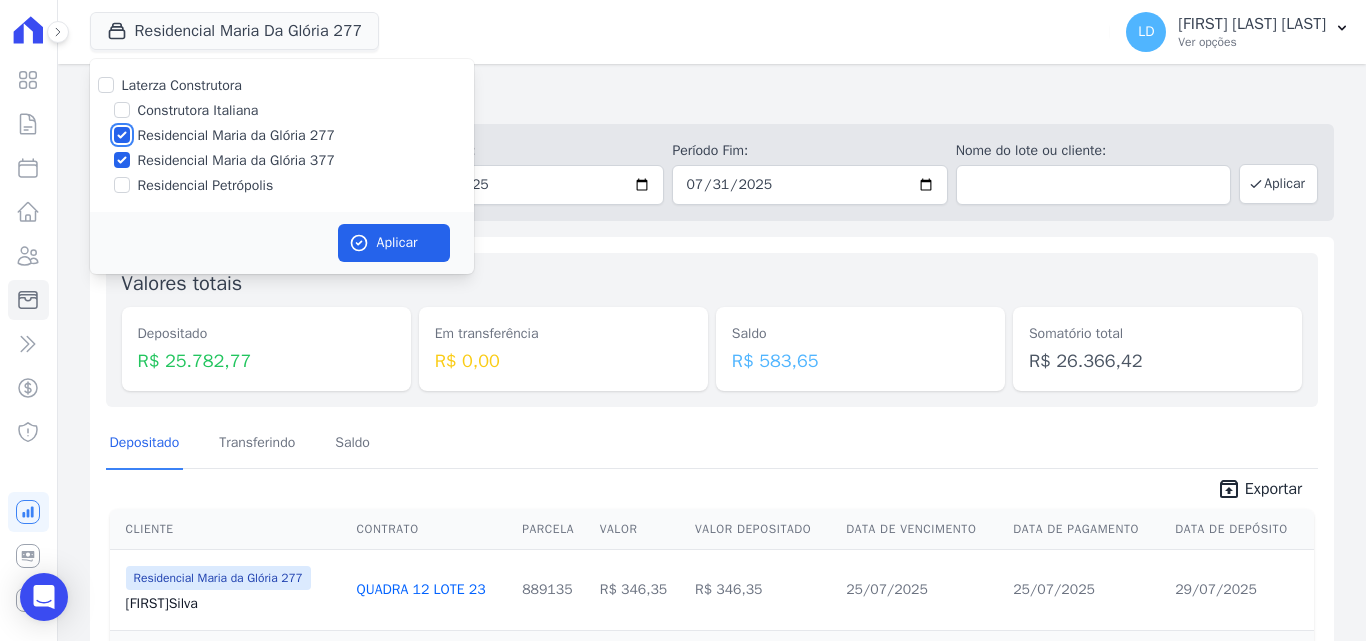 click on "Residencial Maria da Glória 277" at bounding box center [122, 135] 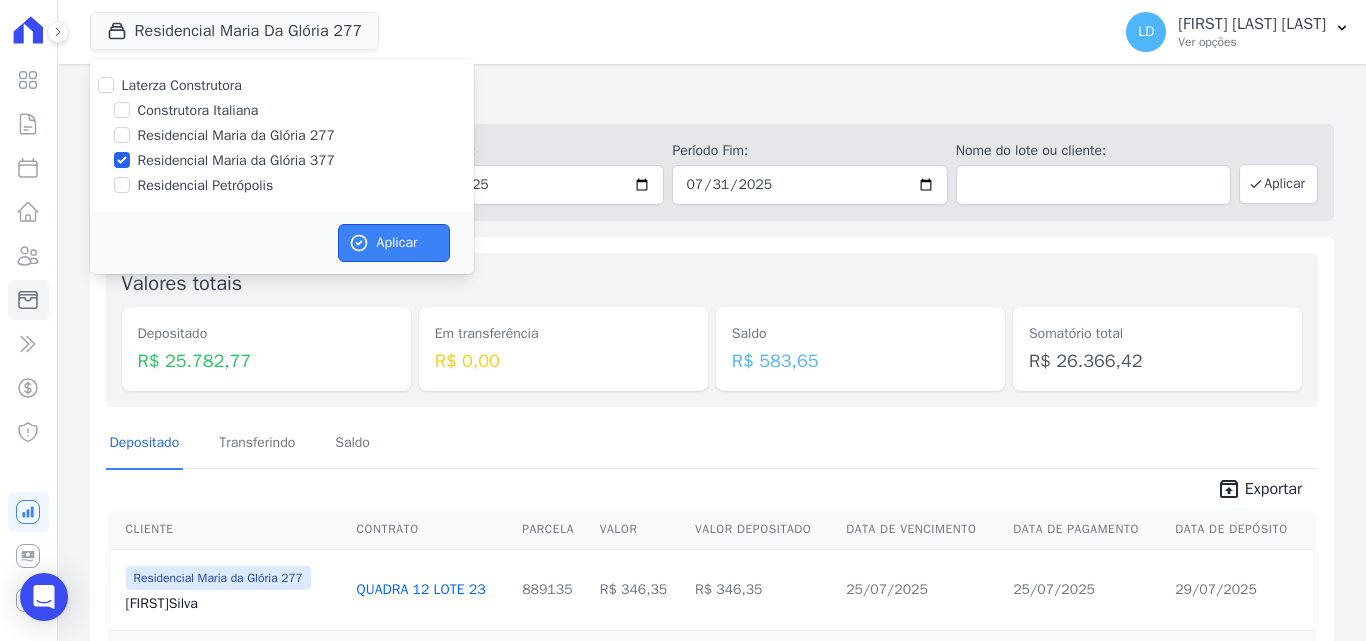 click on "Aplicar" at bounding box center (394, 243) 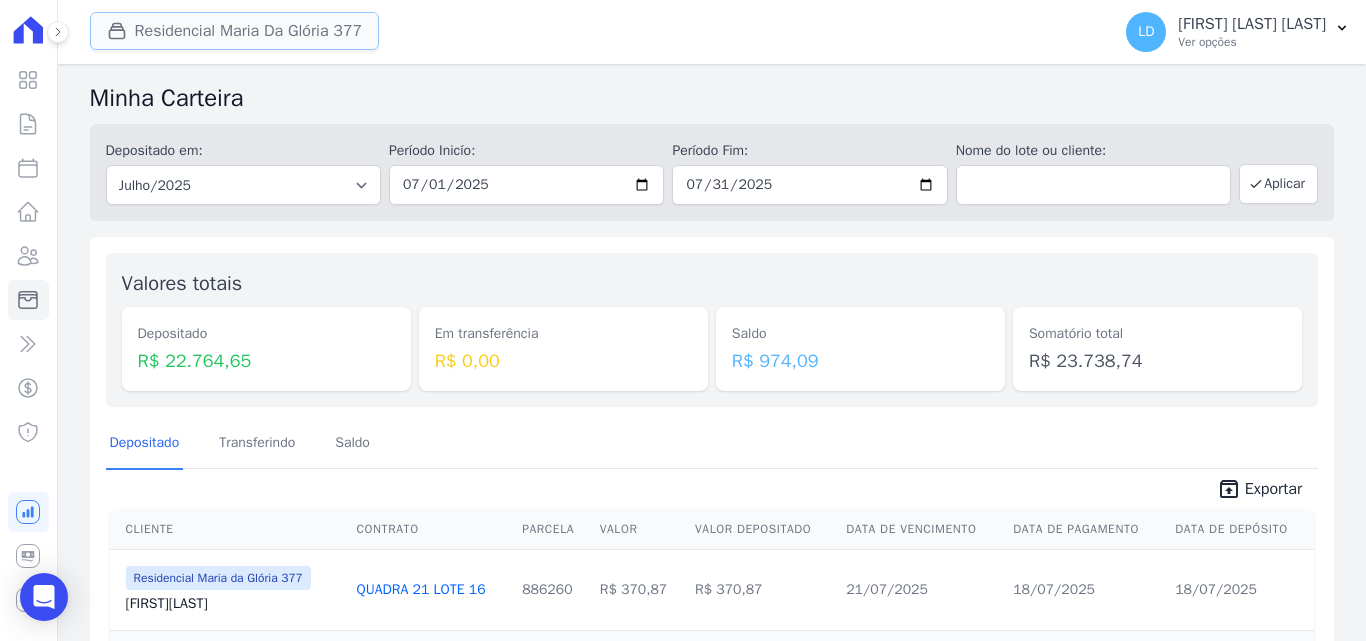click on "Residencial Maria Da Glória 377" at bounding box center (235, 31) 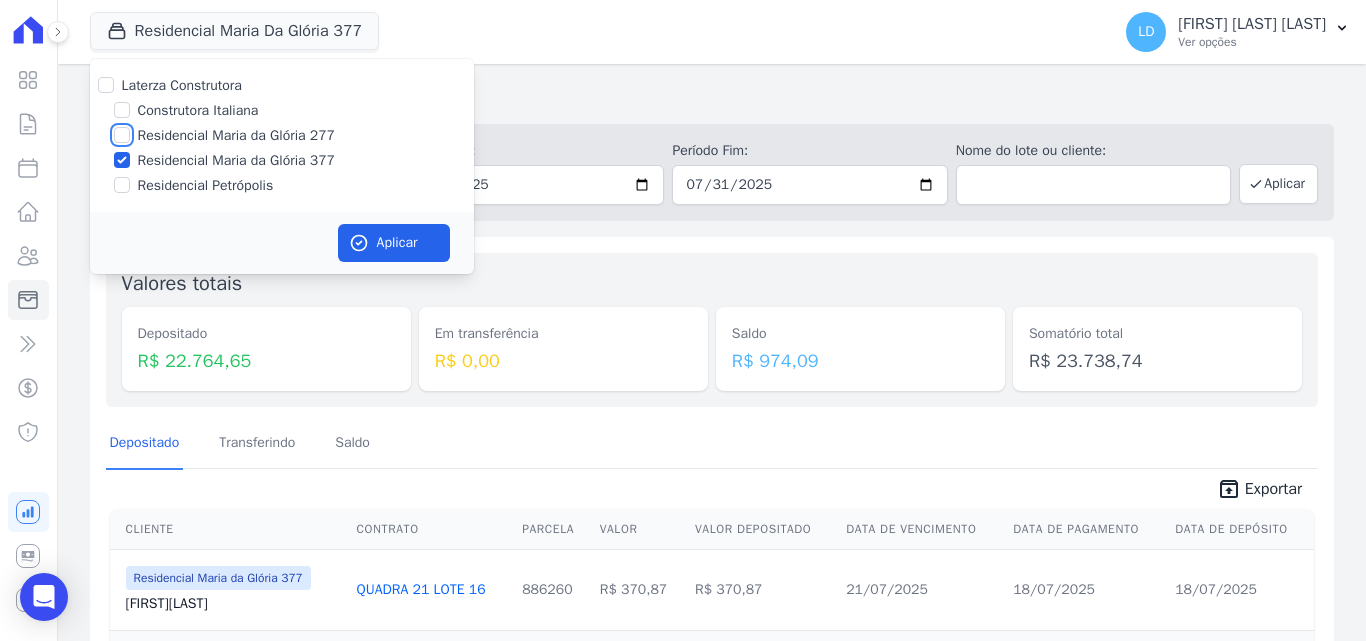 drag, startPoint x: 128, startPoint y: 132, endPoint x: 266, endPoint y: 196, distance: 152.11838 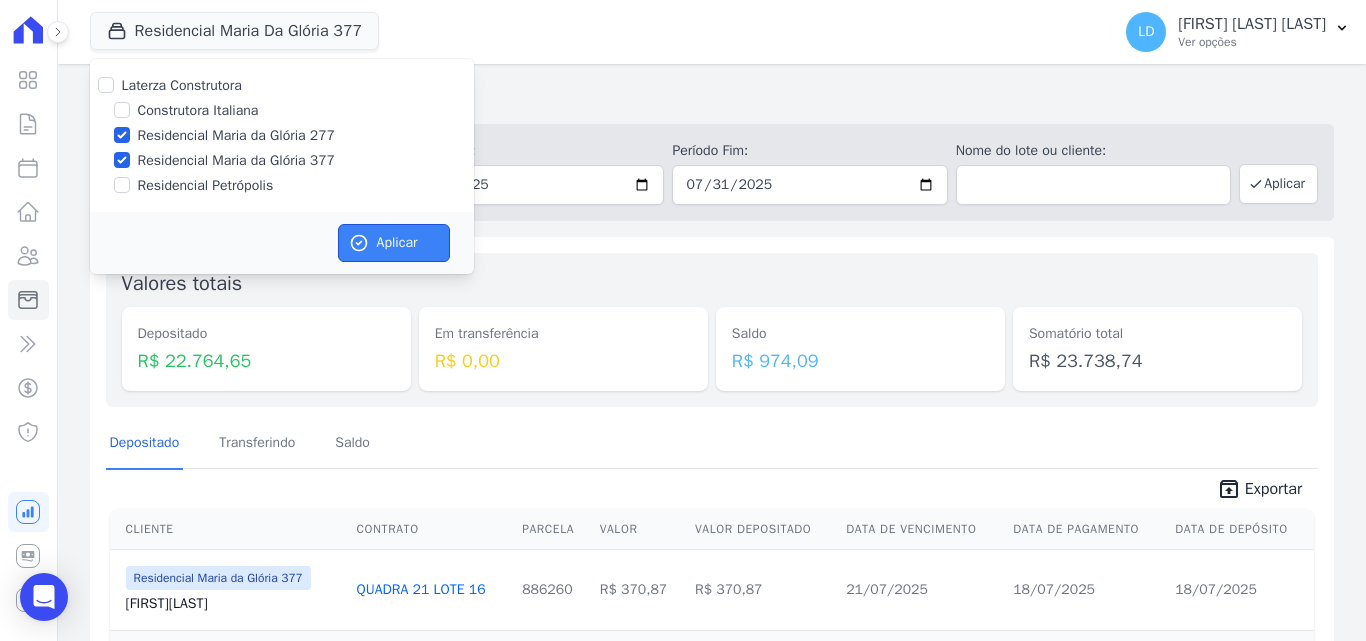 click on "Aplicar" at bounding box center (394, 243) 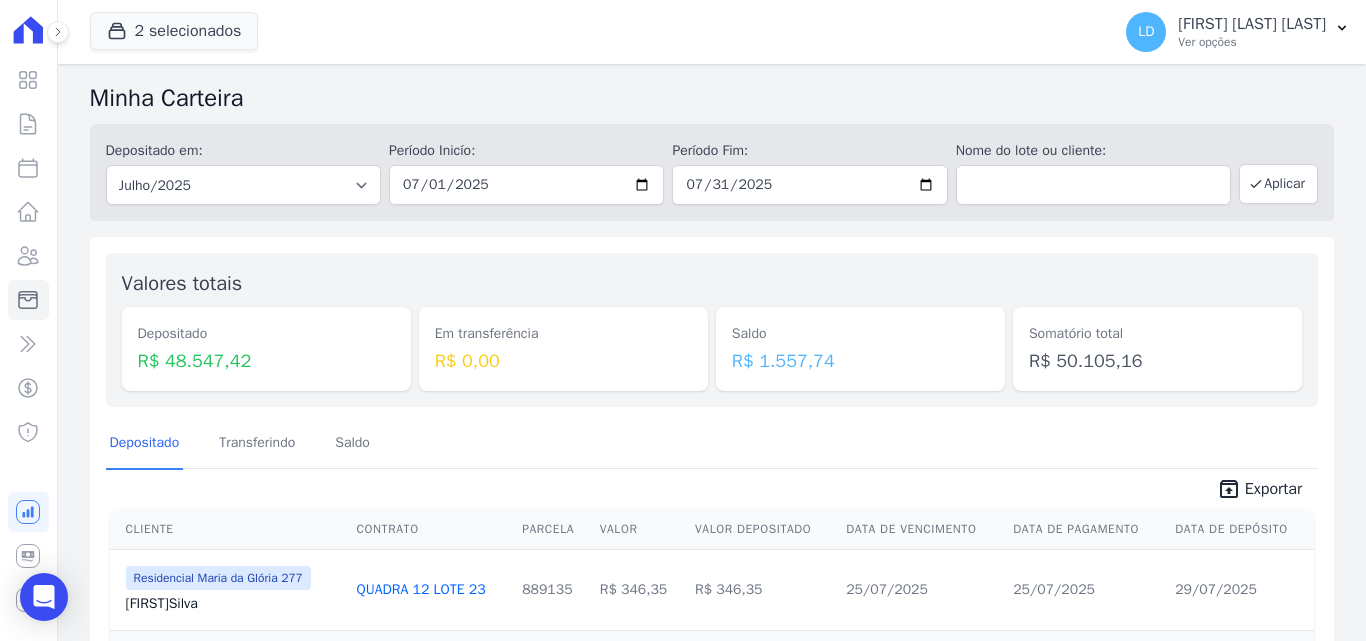 drag, startPoint x: 1015, startPoint y: 363, endPoint x: 1118, endPoint y: 357, distance: 103.17461 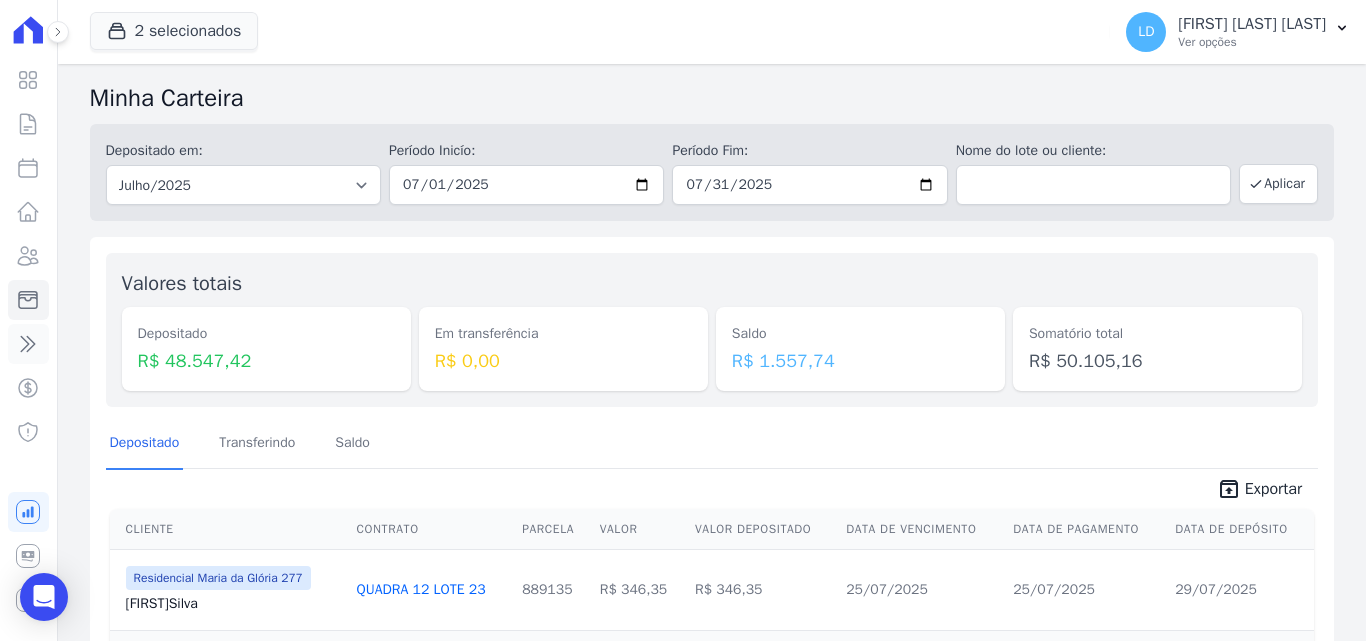 click 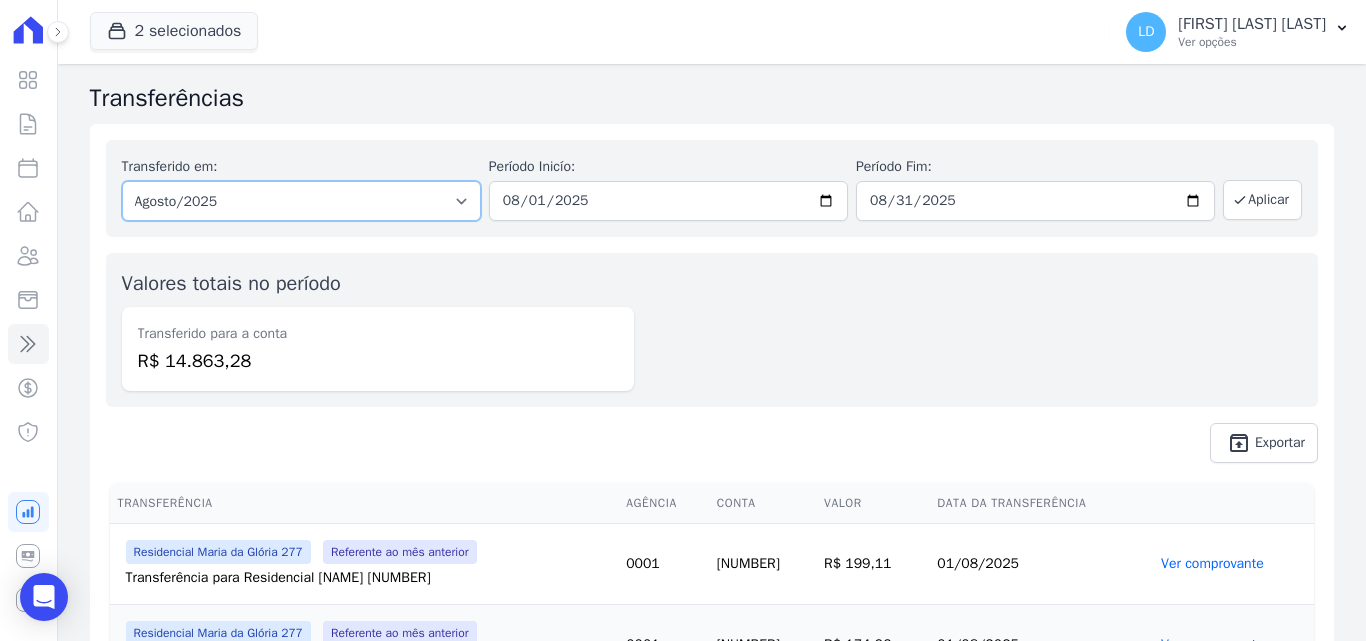 click on "Todos os meses
Março/2024
Abril/2024
Maio/2024
Junho/2024
Julho/2024
Agosto/2024
Setembro/2024
Outubro/2024
Novembro/2024
Dezembro/2024
Janeiro/2025
Fevereiro/2025
Março/2025
Abril/2025
Maio/2025
Junho/2025
Julho/2025
Agosto/2025" at bounding box center [301, 201] 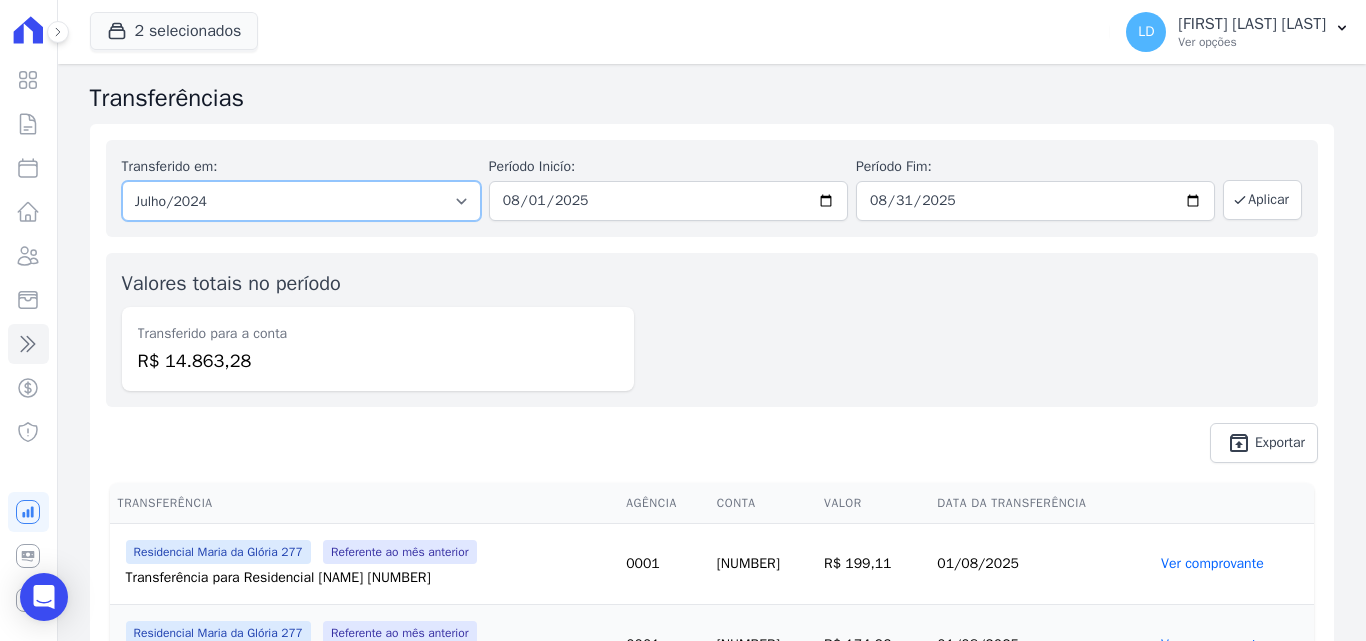 click on "Todos os meses
Março/2024
Abril/2024
Maio/2024
Junho/2024
Julho/2024
Agosto/2024
Setembro/2024
Outubro/2024
Novembro/2024
Dezembro/2024
Janeiro/2025
Fevereiro/2025
Março/2025
Abril/2025
Maio/2025
Junho/2025
Julho/2025
Agosto/2025" at bounding box center (301, 201) 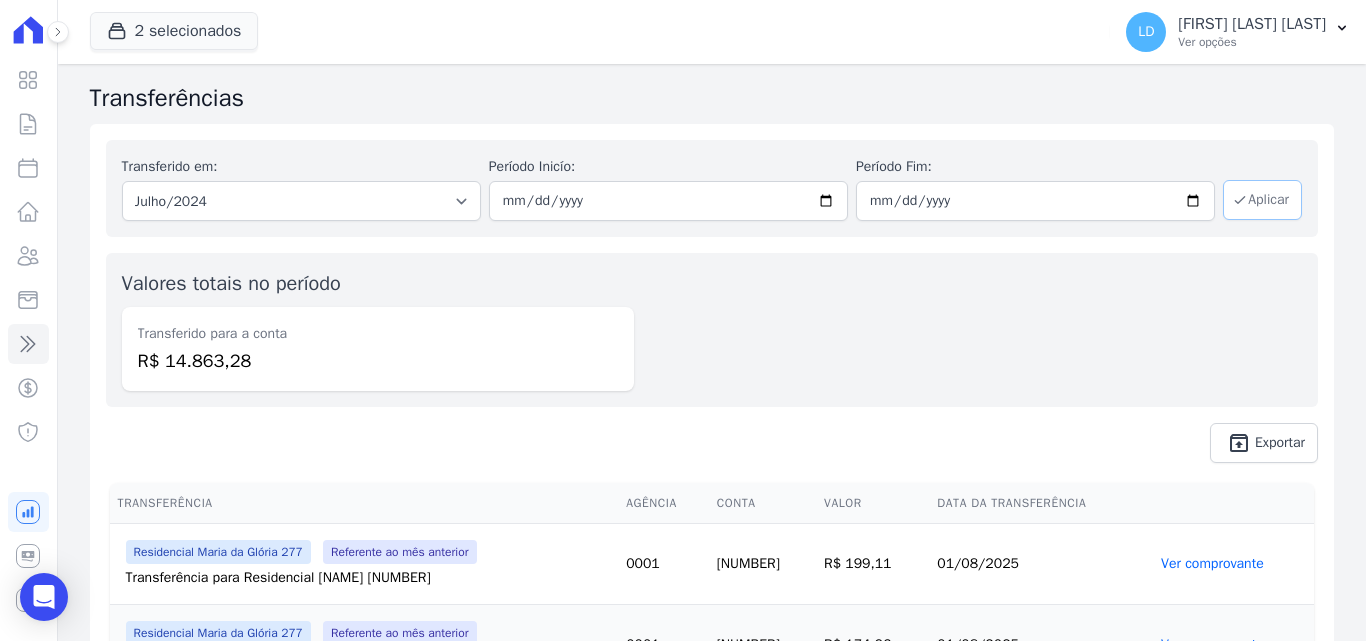 click on "Aplicar" at bounding box center [1262, 200] 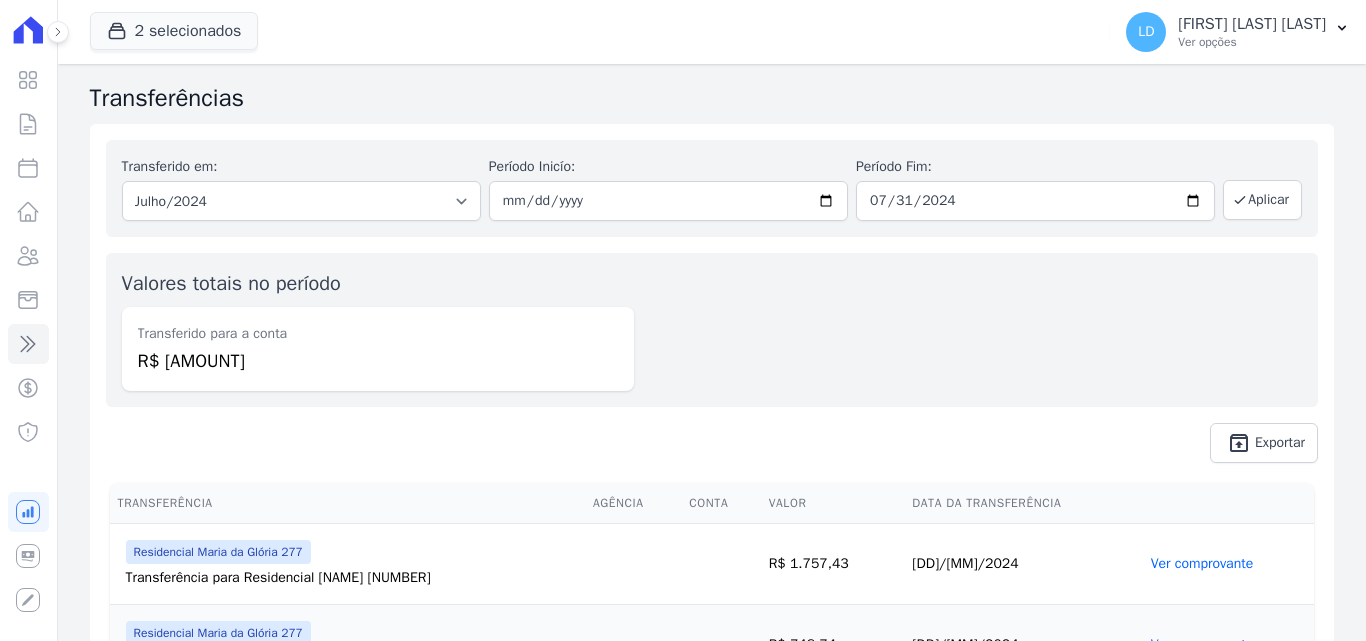 scroll, scrollTop: 0, scrollLeft: 0, axis: both 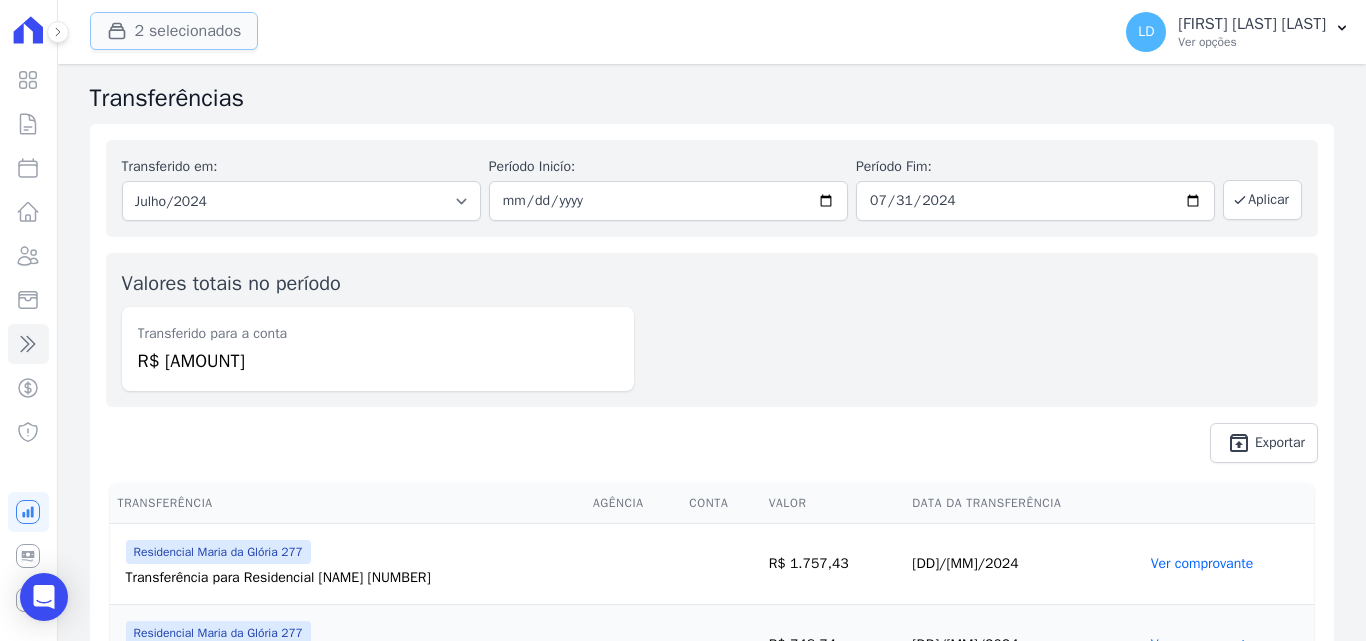 click on "2 selecionados" at bounding box center (174, 31) 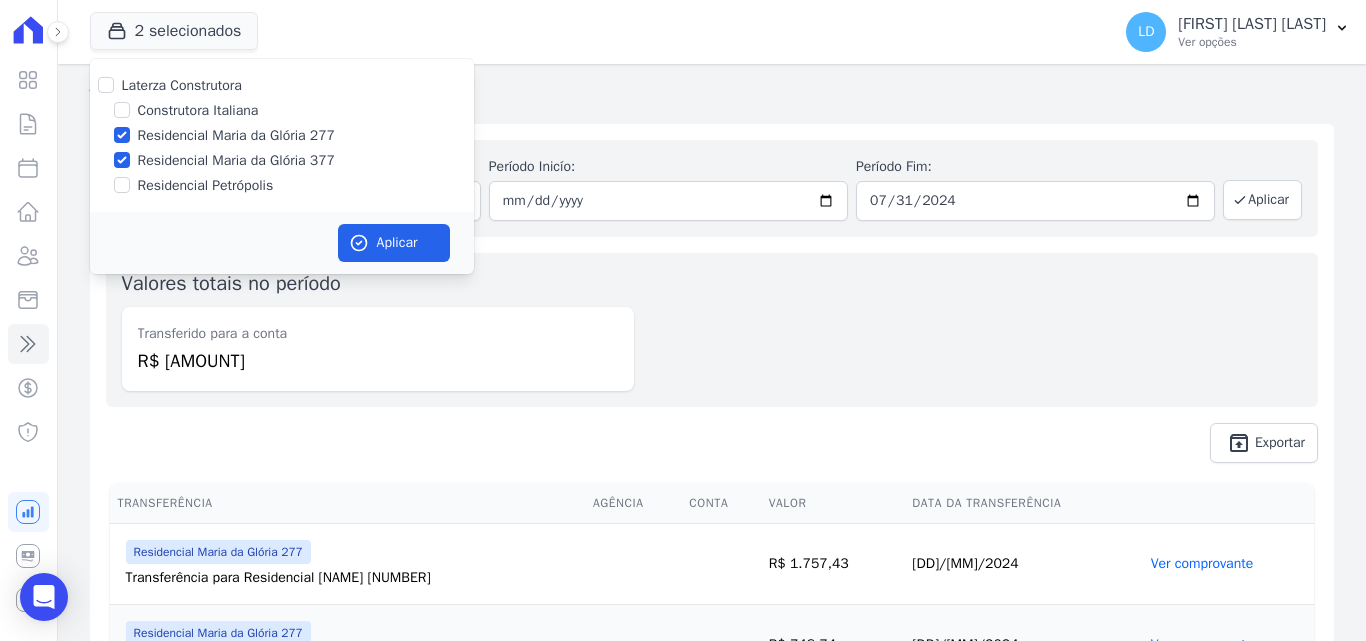 click on "Transferências" at bounding box center [712, 98] 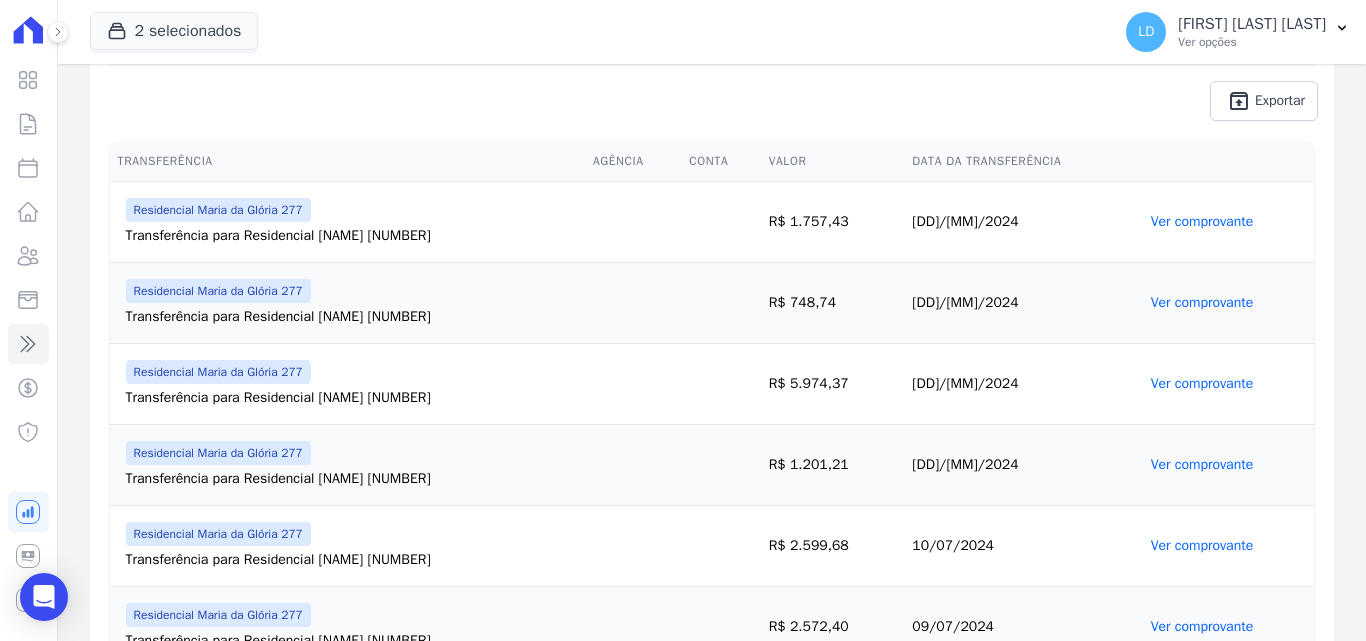 scroll, scrollTop: 0, scrollLeft: 0, axis: both 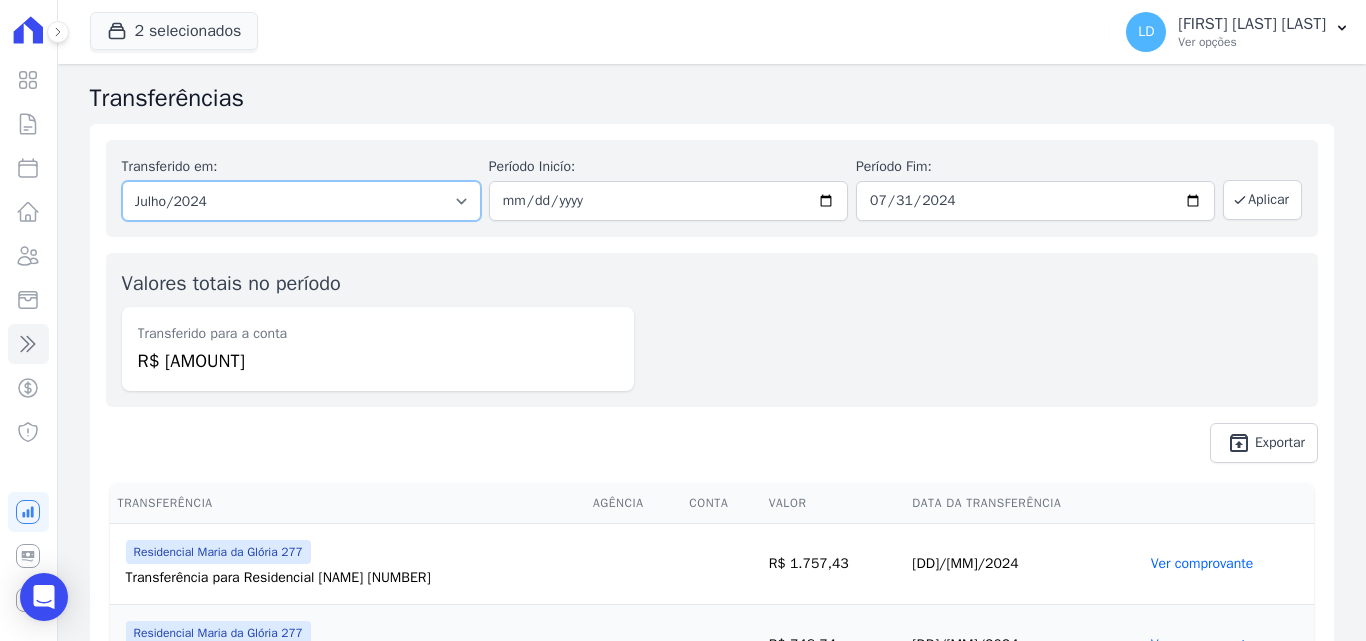 click on "Todos os meses
[DATE]
[DATE]
[DATE]
[DATE]
[DATE]
[DATE]
[DATE]
[DATE]
[DATE]
[DATE]
[DATE]
[DATE]
[DATE]
[DATE]
[DATE]
[DATE]
[DATE]
[DATE]" at bounding box center [301, 201] 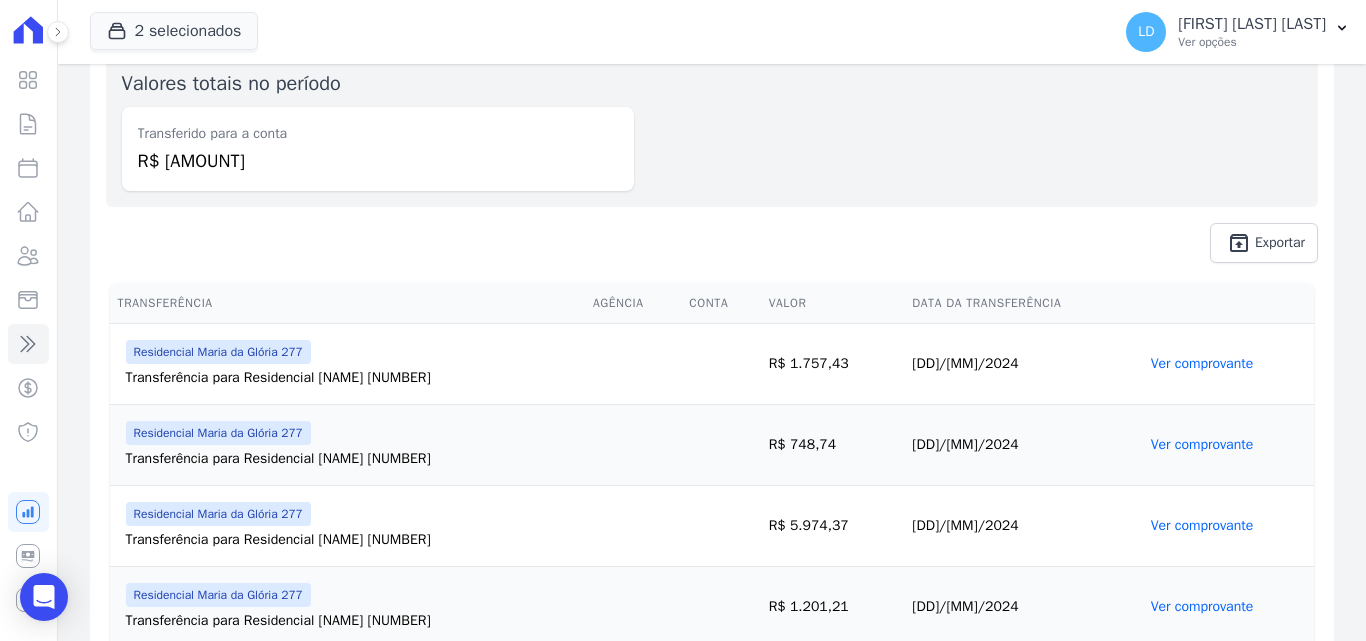 scroll, scrollTop: 0, scrollLeft: 0, axis: both 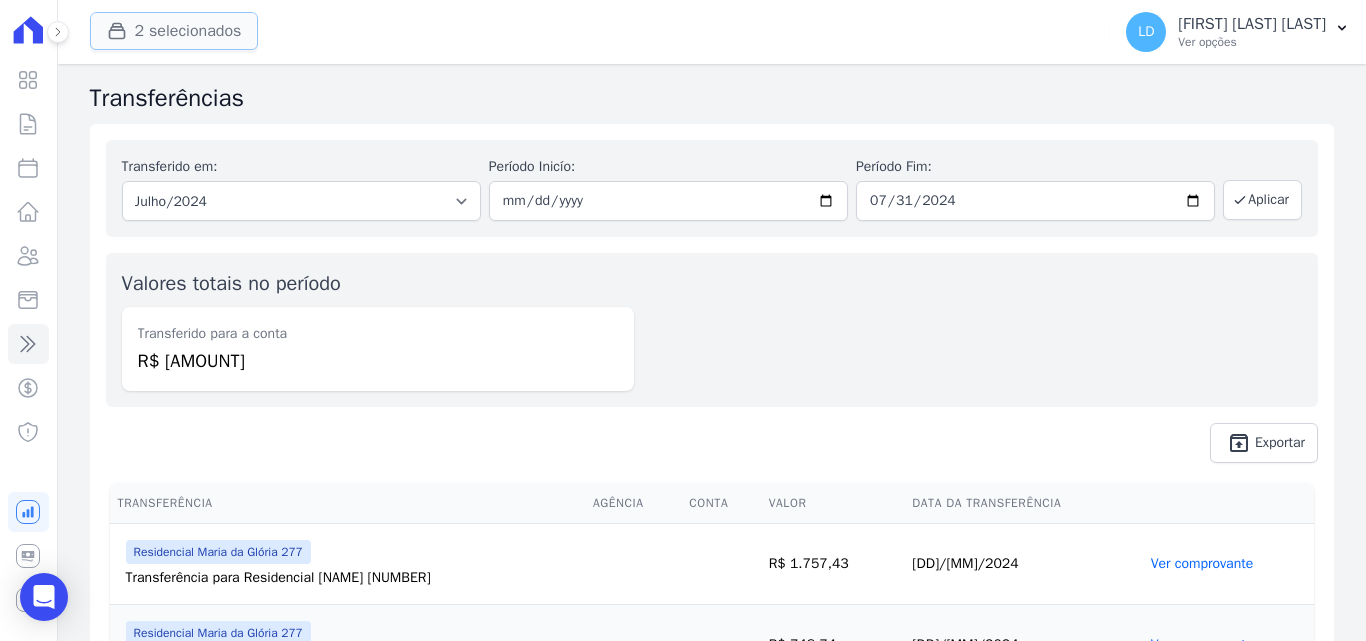 click on "2 selecionados" at bounding box center (174, 31) 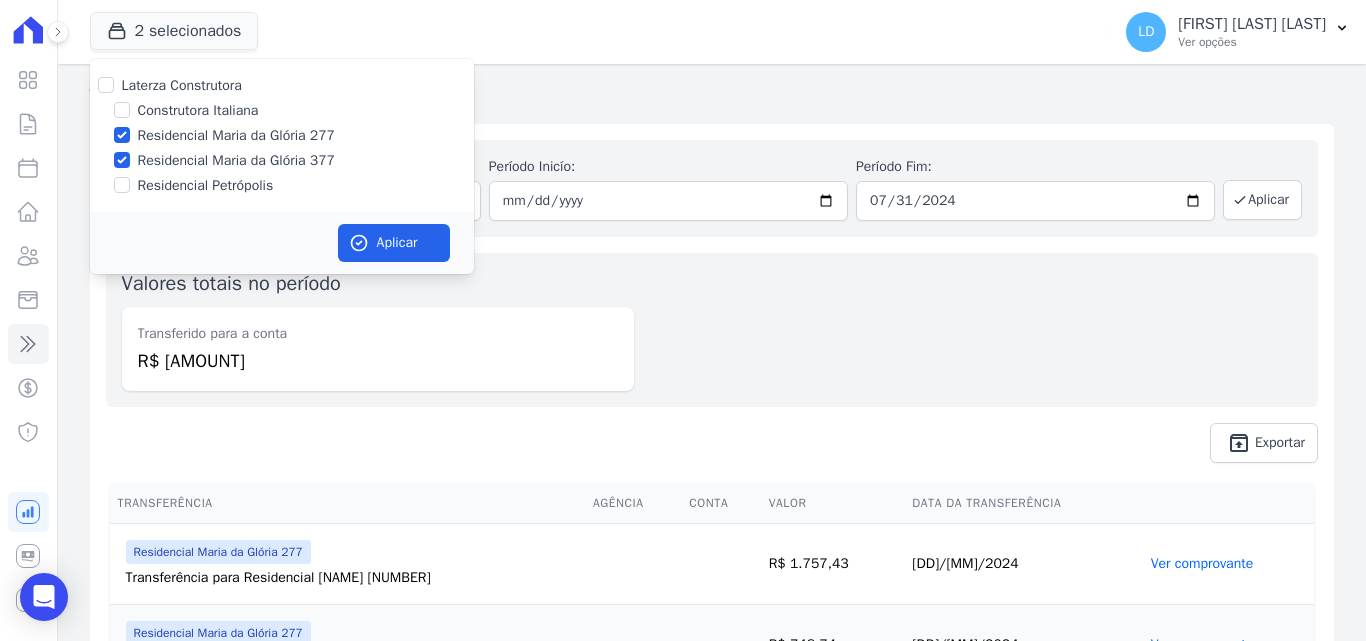 click on "Valores totais no período
Transferido para a conta
R$ 66.154,35" at bounding box center [712, 330] 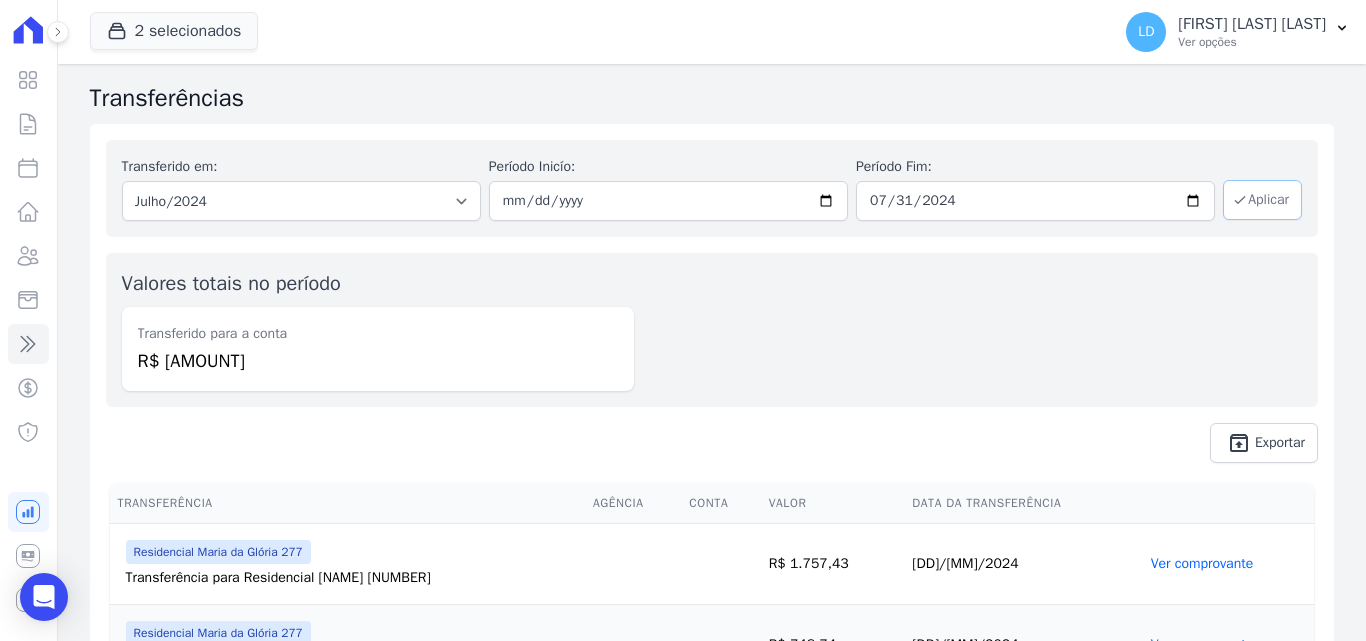 click on "Aplicar" at bounding box center [1262, 200] 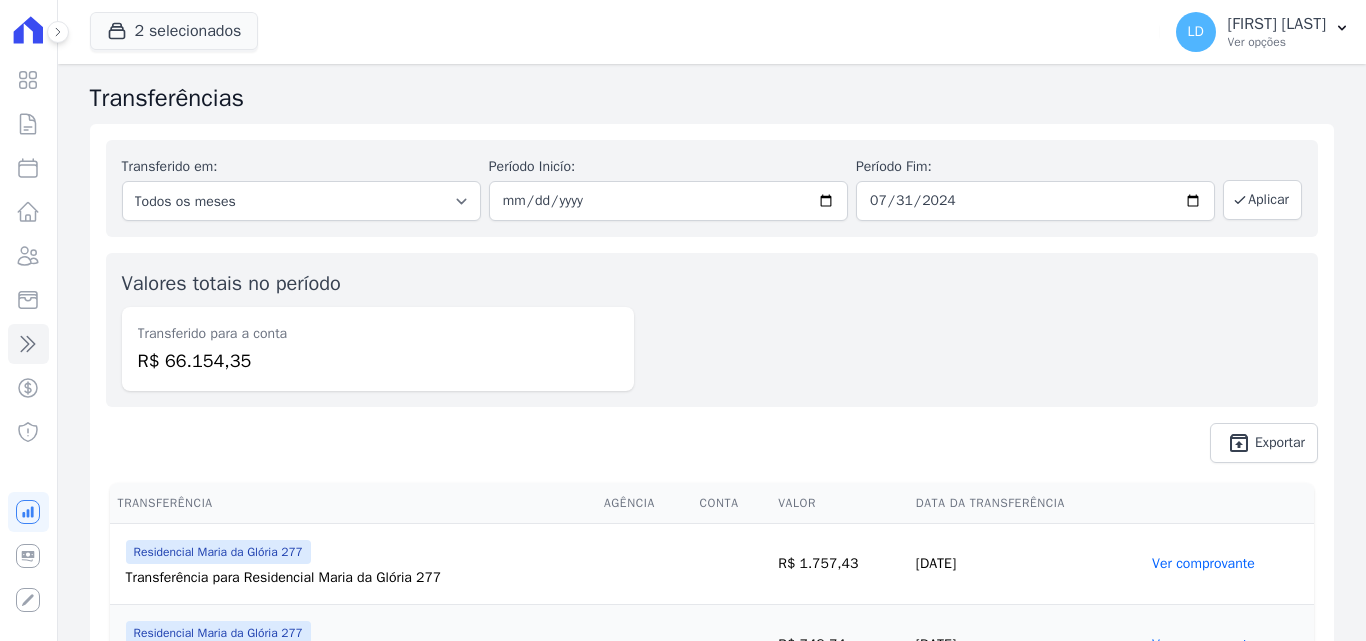 scroll, scrollTop: 0, scrollLeft: 0, axis: both 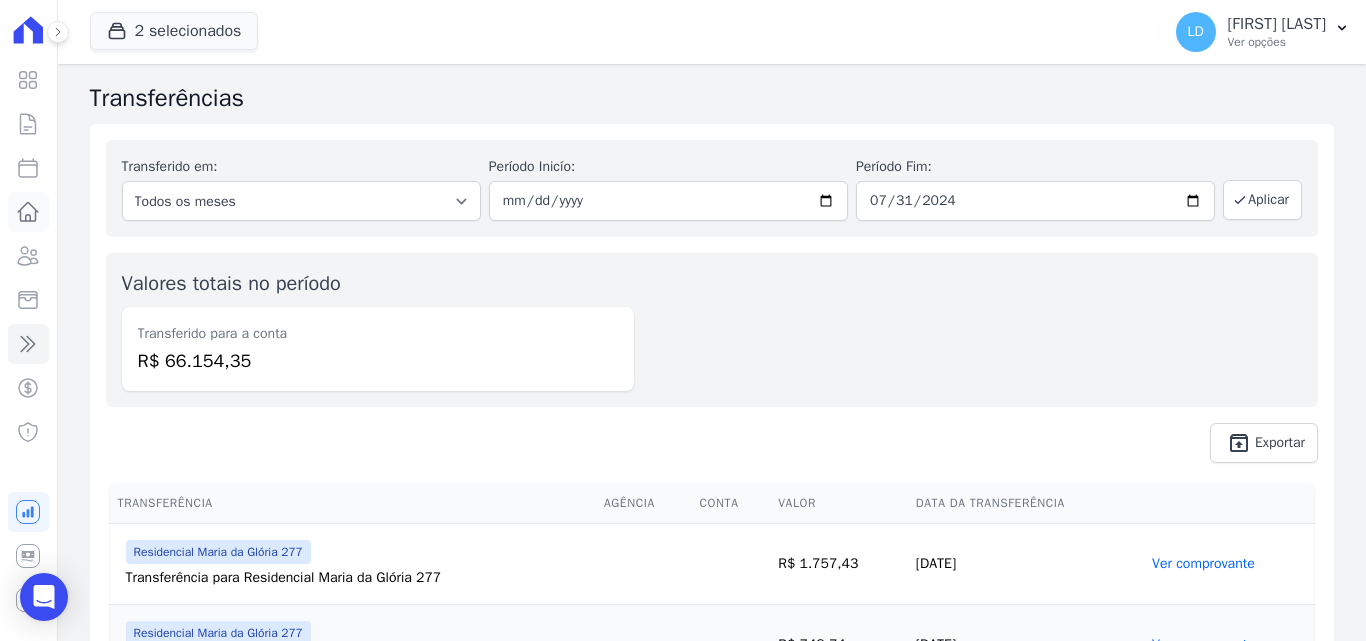 click 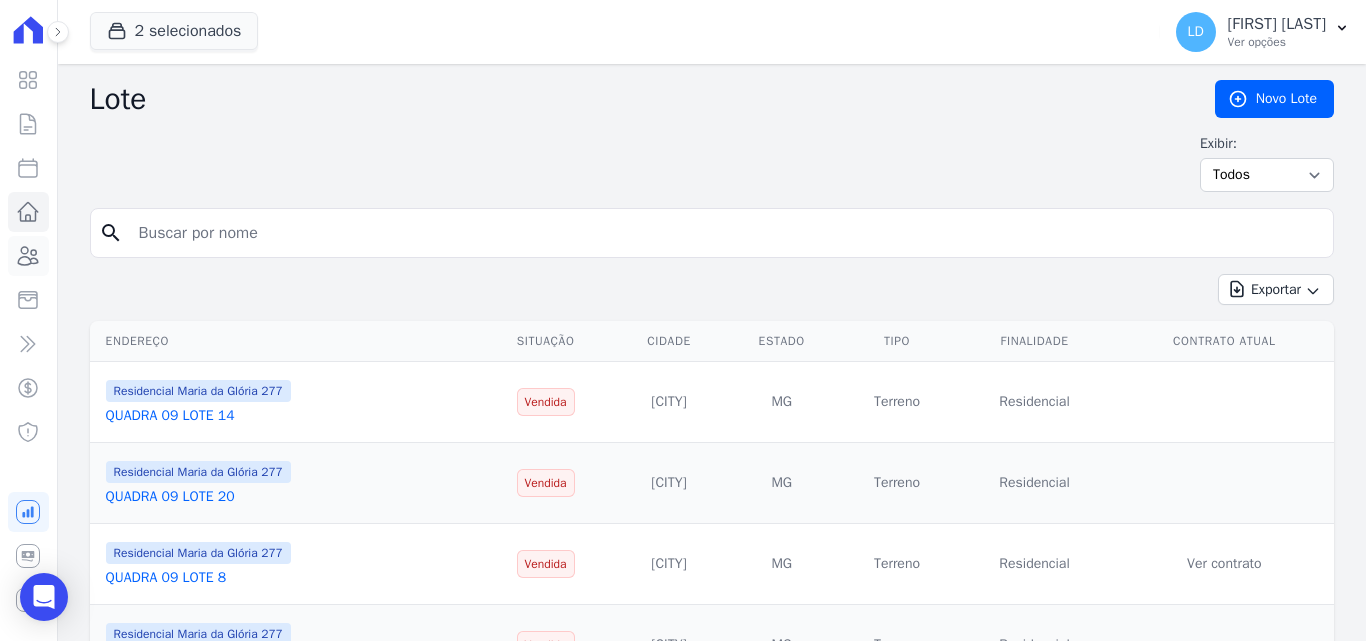 click 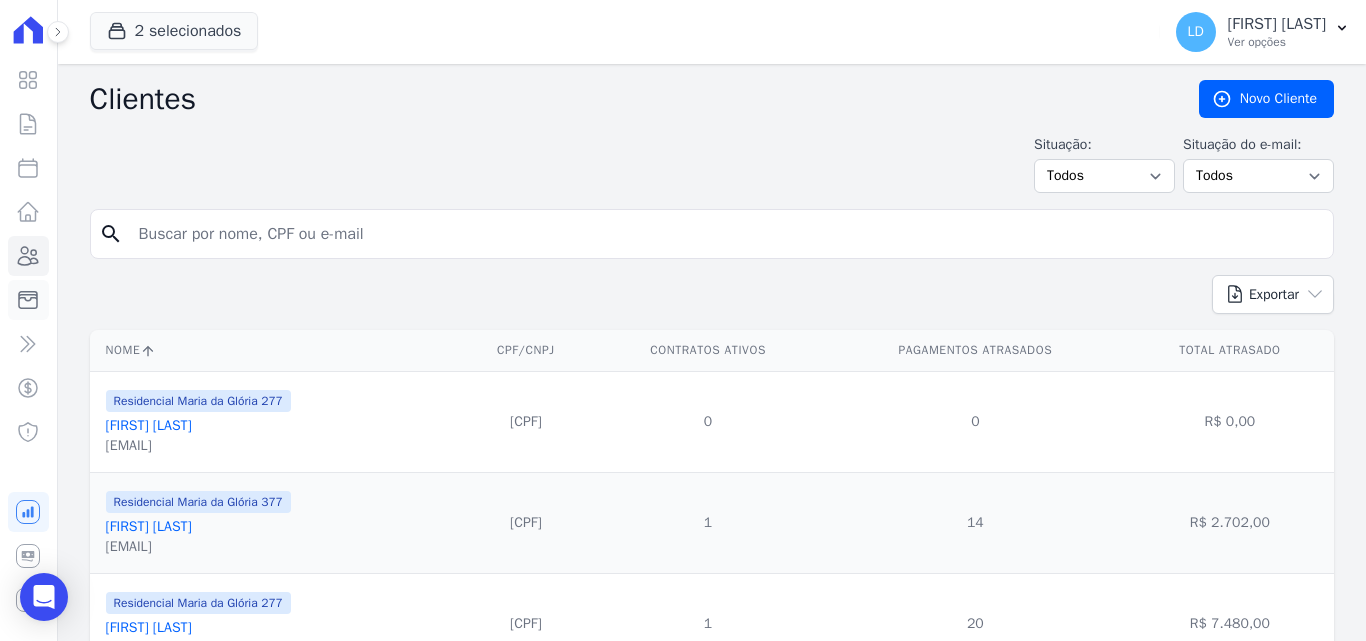 click 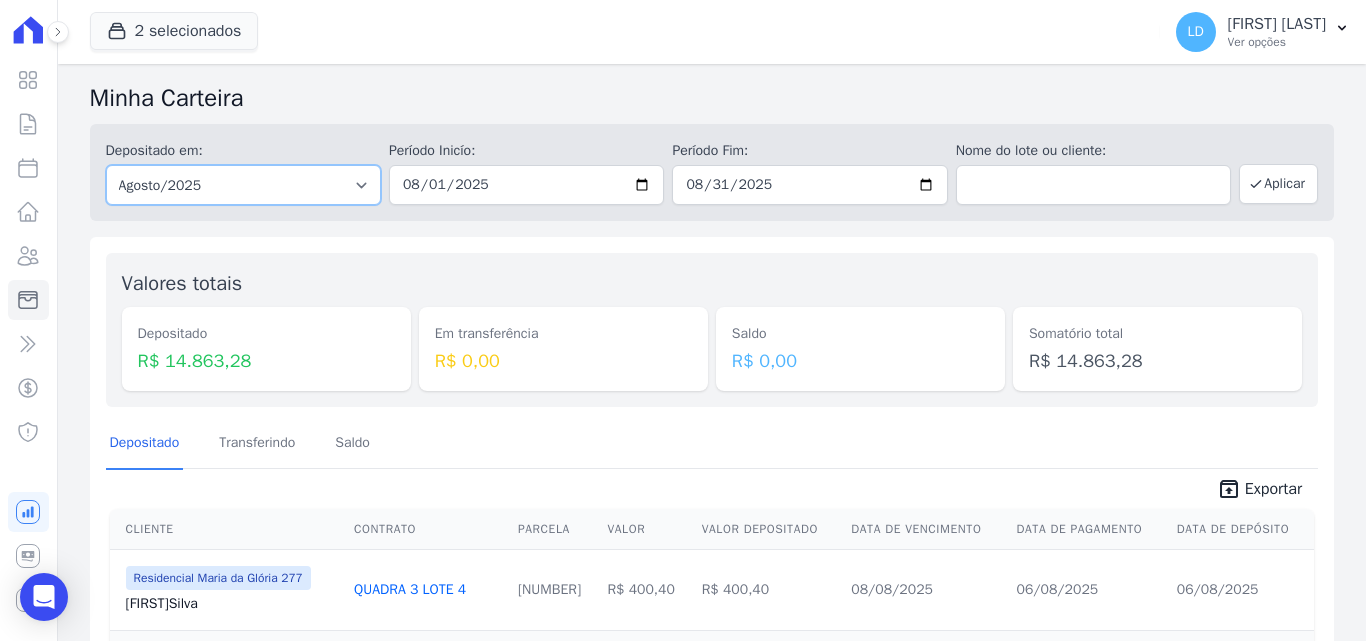 click on "Todos os meses
[MONTH]/2024
[MONTH]/2024
[MONTH]/2024
[MONTH]/2024
[MONTH]/2024
[MONTH]/2024
[MONTH]/2024
[MONTH]/2024
[MONTH]/2024
[MONTH]/2024
[MONTH]/2025
[MONTH]/2025
[MONTH]/2025
[MONTH]/2025
[MONTH]/2025
[MONTH]/2025
[MONTH]/2025
[MONTH]/2025
[MONTH]/2025
[MONTH]/2025
[MONTH]/2025
[MONTH]/2026
[MONTH]/2026
[MONTH]/2026
[MONTH]/2026
[MONTH]/2026
[MONTH]/2026
[MONTH]/2026
[MONTH]/2026
[MONTH]/2026
[MONTH]/2026
[MONTH]/2027
[MONTH]/2027
[MONTH]/2027
[MONTH]/2027
[MONTH]/2027
[MONTH]/2027
[MONTH]/2027
[MONTH]/2027
[MONTH]/2027
[MONTH]/2027
[MONTH]/2028
[MONTH]/2028
[MONTH]/2028
[MONTH]/2028
[MONTH]/2028
[MONTH]/2028
[MONTH]/2028
[MONTH]/2028
[MONTH]/2028
[MONTH]/2029
[MONTH]/2029
[MONTH]/2029
[MONTH]/2029
[MONTH]/2029
[MONTH]/2029
[MONTH]/2029
[MONTH]/2029
[MONTH]/2029
[MONTH]/2029" at bounding box center [243, 185] 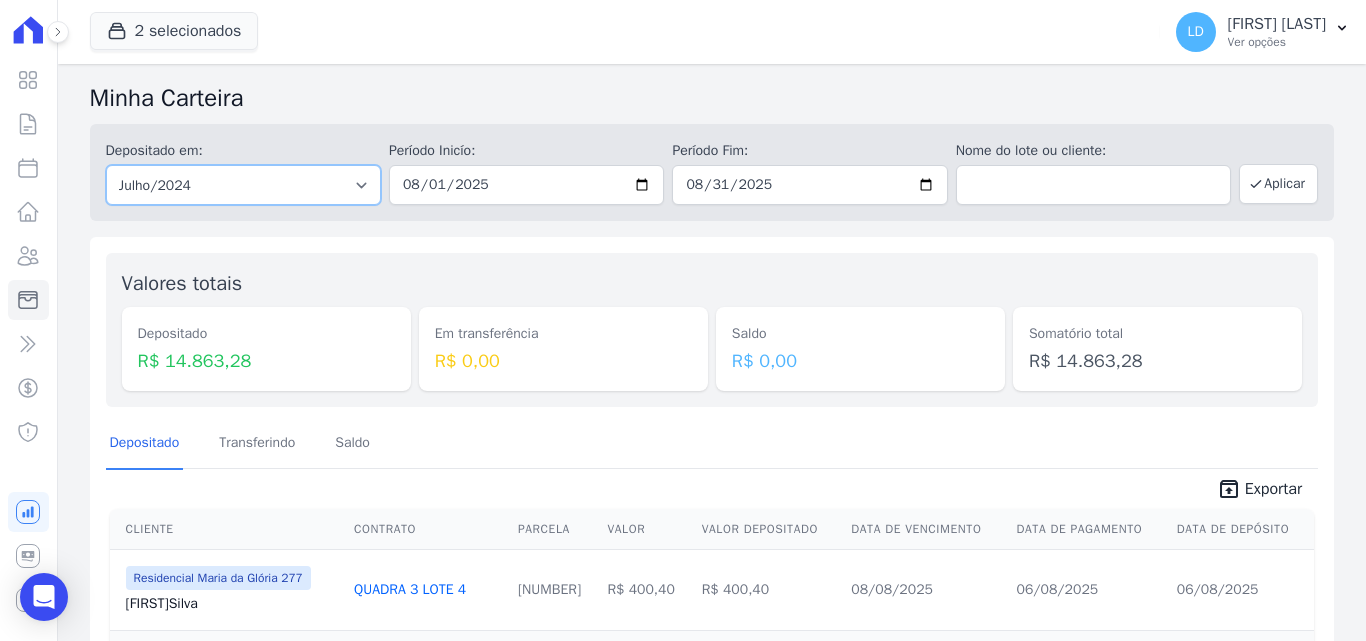 click on "Todos os meses
[MONTH]/2024
[MONTH]/2024
[MONTH]/2024
[MONTH]/2024
[MONTH]/2024
[MONTH]/2024
[MONTH]/2024
[MONTH]/2024
[MONTH]/2024
[MONTH]/2024
[MONTH]/2025
[MONTH]/2025
[MONTH]/2025
[MONTH]/2025
[MONTH]/2025
[MONTH]/2025
[MONTH]/2025
[MONTH]/2025
[MONTH]/2025
[MONTH]/2025
[MONTH]/2025
[MONTH]/2026
[MONTH]/2026
[MONTH]/2026
[MONTH]/2026
[MONTH]/2026
[MONTH]/2026
[MONTH]/2026
[MONTH]/2026
[MONTH]/2026
[MONTH]/2026
[MONTH]/2027
[MONTH]/2027
[MONTH]/2027
[MONTH]/2027
[MONTH]/2027
[MONTH]/2027
[MONTH]/2027
[MONTH]/2027
[MONTH]/2027
[MONTH]/2027
[MONTH]/2028
[MONTH]/2028
[MONTH]/2028
[MONTH]/2028
[MONTH]/2028
[MONTH]/2028
[MONTH]/2028
[MONTH]/2028
[MONTH]/2028
[MONTH]/2029
[MONTH]/2029
[MONTH]/2029
[MONTH]/2029
[MONTH]/2029
[MONTH]/2029
[MONTH]/2029
[MONTH]/2029
[MONTH]/2029
[MONTH]/2029" at bounding box center [243, 185] 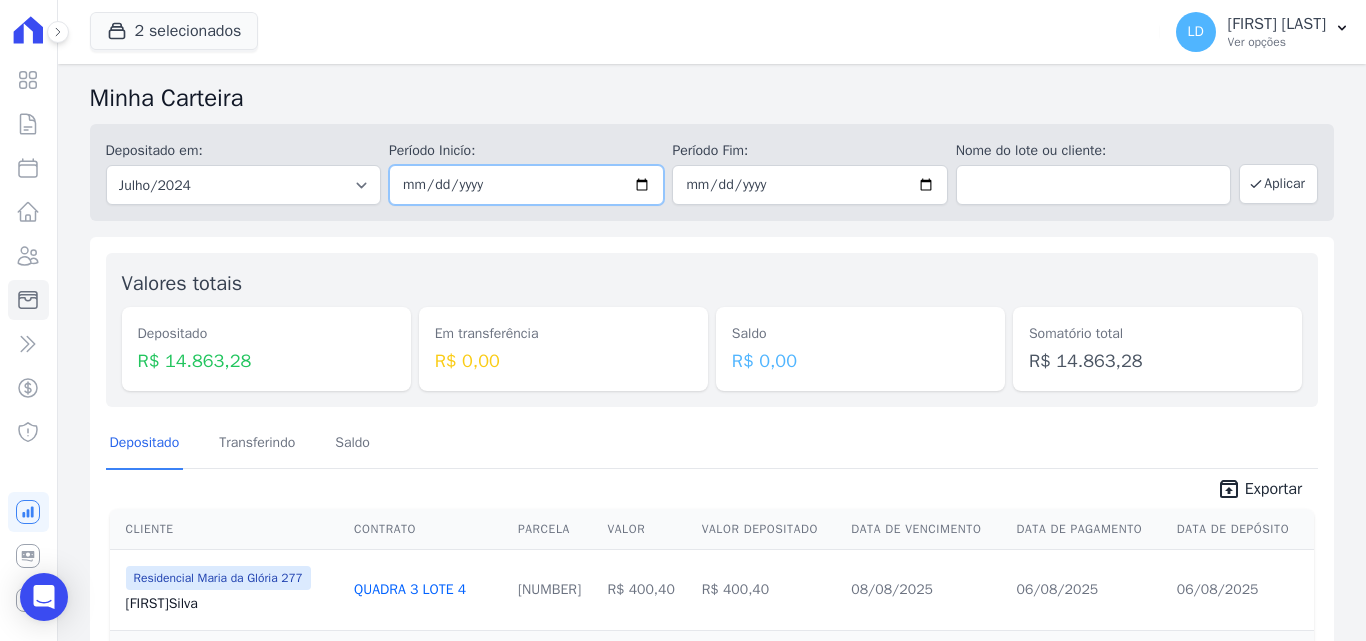 click at bounding box center (526, 185) 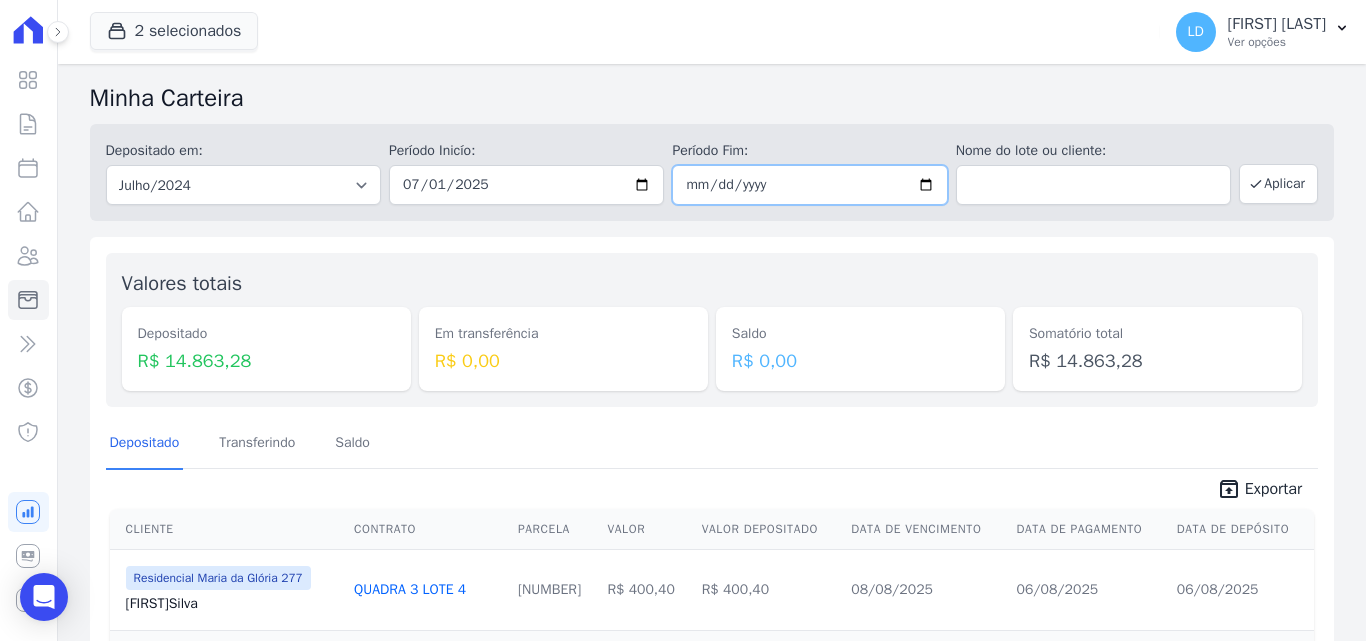 click at bounding box center (809, 185) 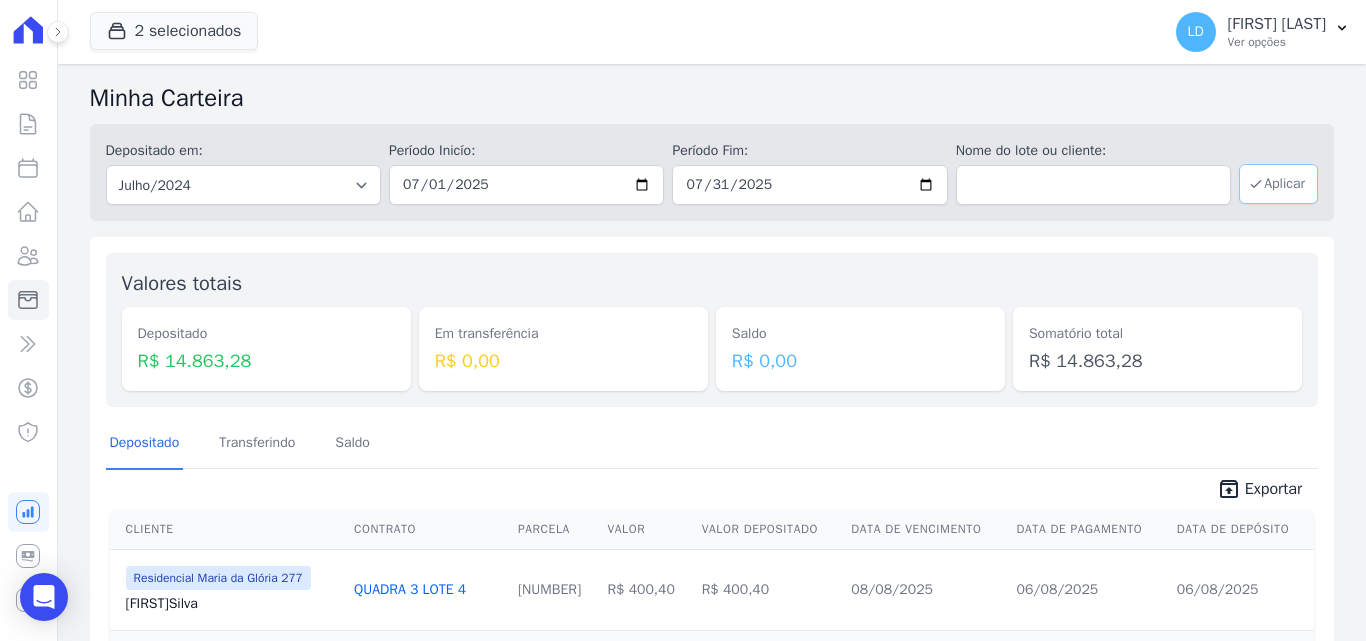 click on "Aplicar" at bounding box center [1278, 184] 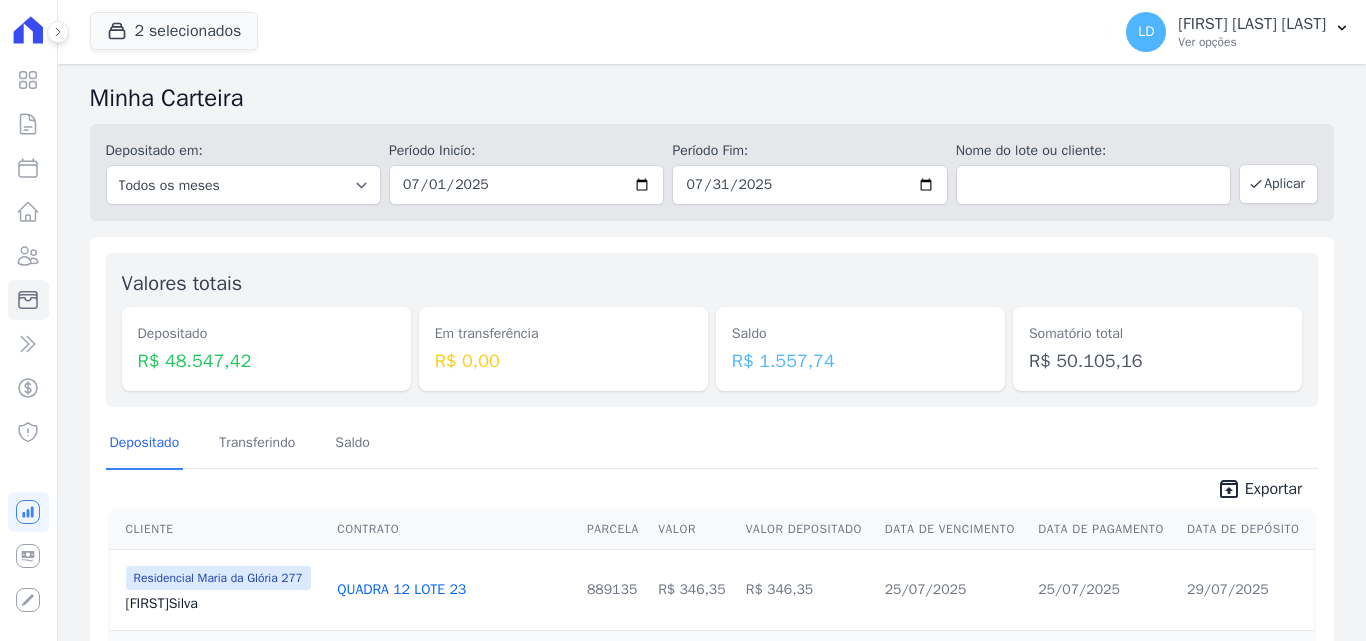 scroll, scrollTop: 0, scrollLeft: 0, axis: both 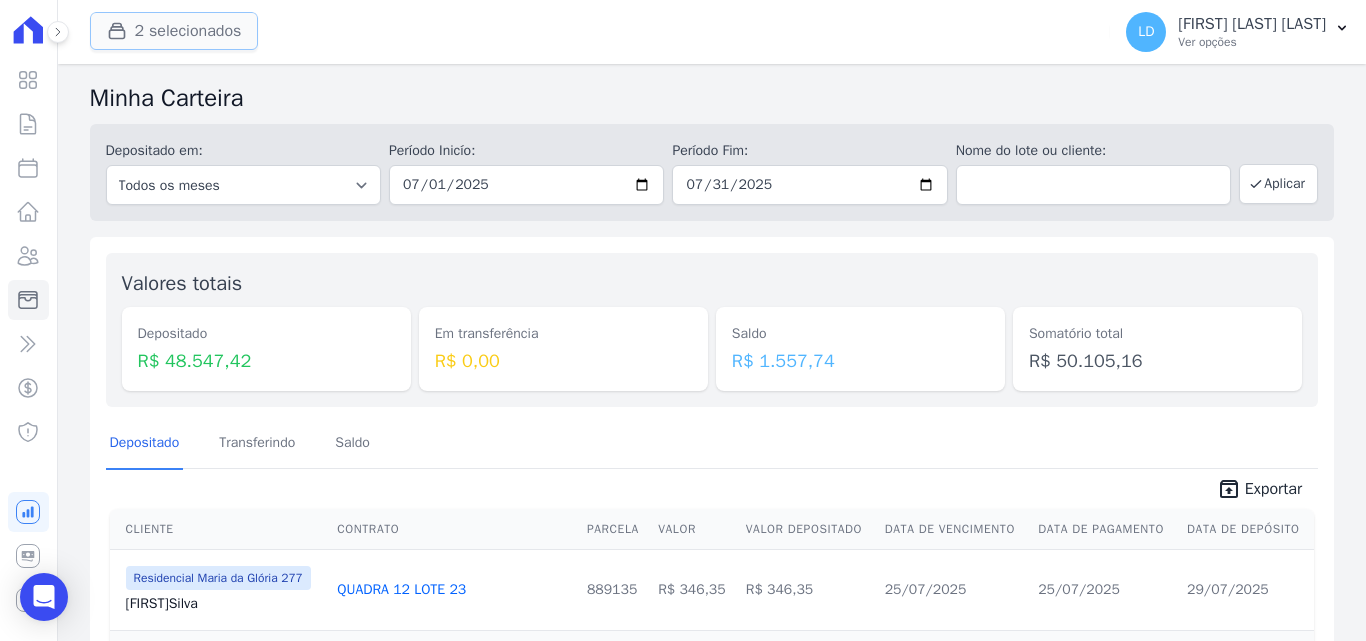 click on "2 selecionados" at bounding box center [174, 31] 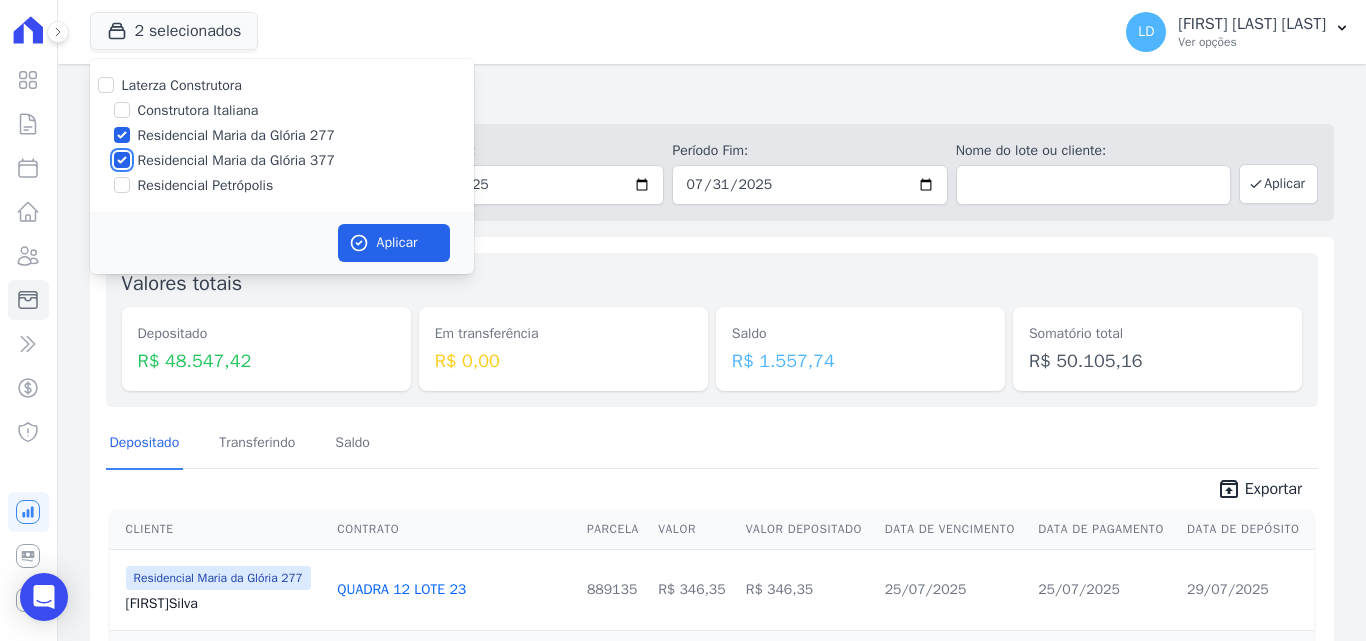 click on "Residencial Maria da Glória 377" at bounding box center (122, 160) 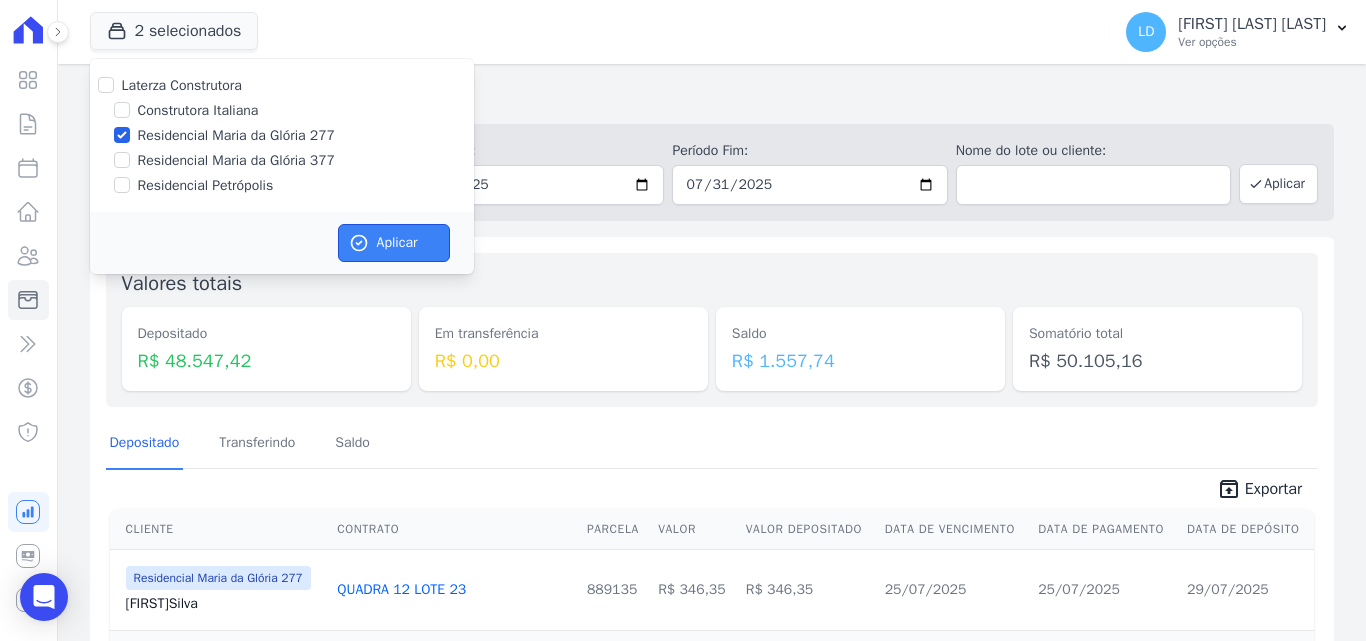click 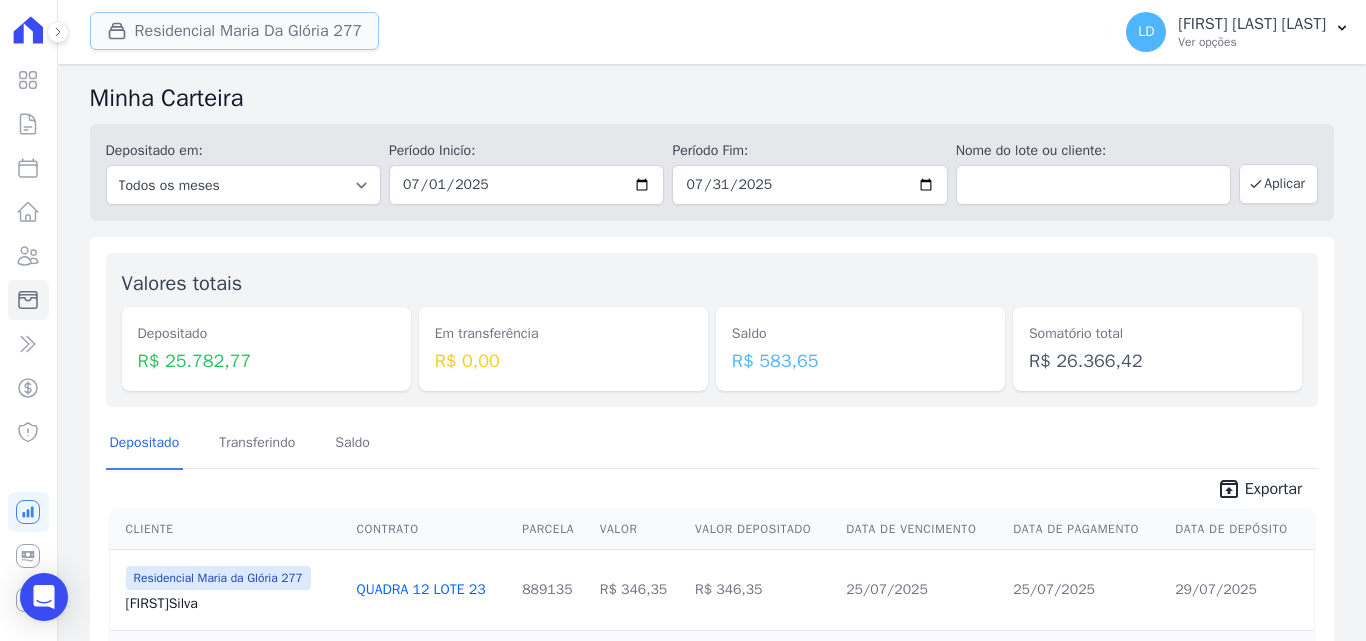 drag, startPoint x: 212, startPoint y: 14, endPoint x: 212, endPoint y: 29, distance: 15 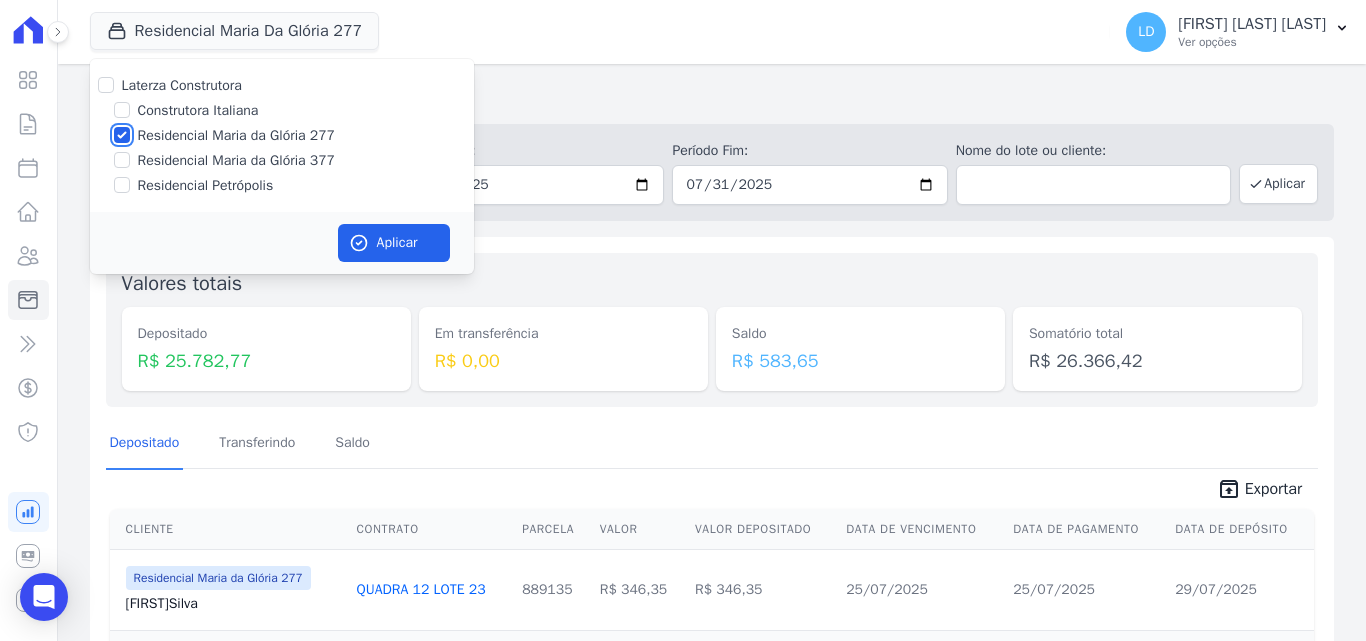 click on "Residencial Maria da Glória 277" at bounding box center [122, 135] 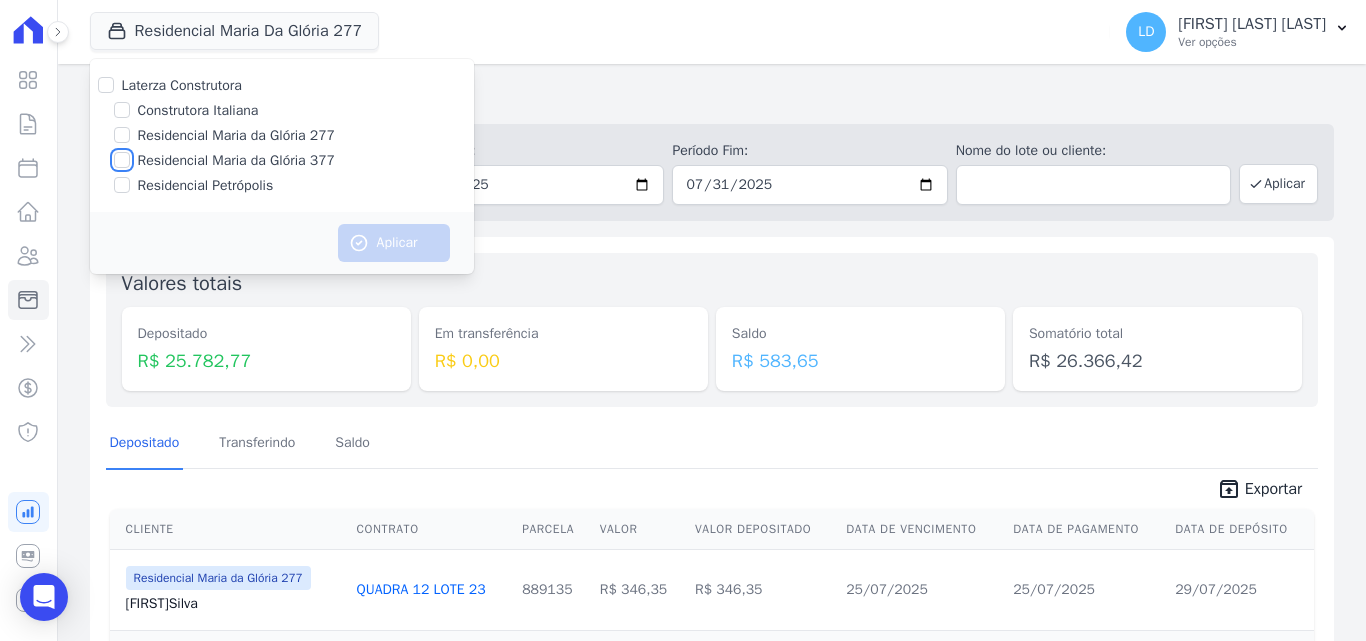 click on "Residencial Maria da Glória 377" at bounding box center (122, 160) 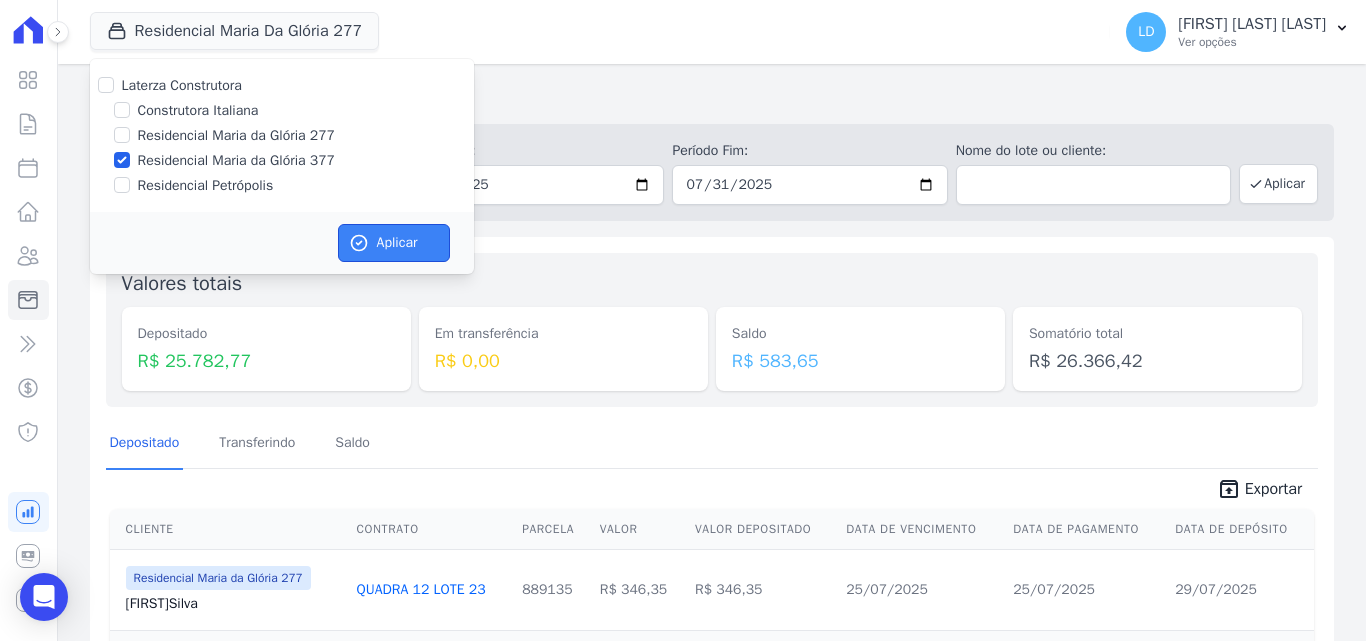 click 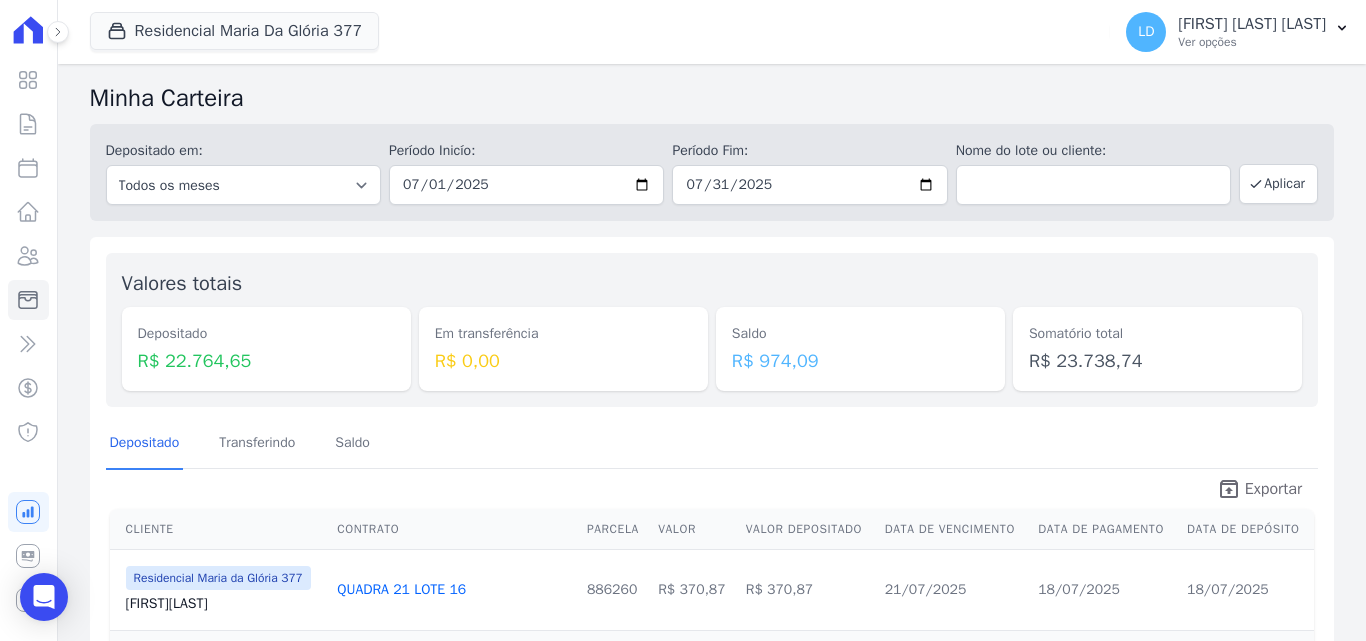 click on "Exportar" at bounding box center (1273, 489) 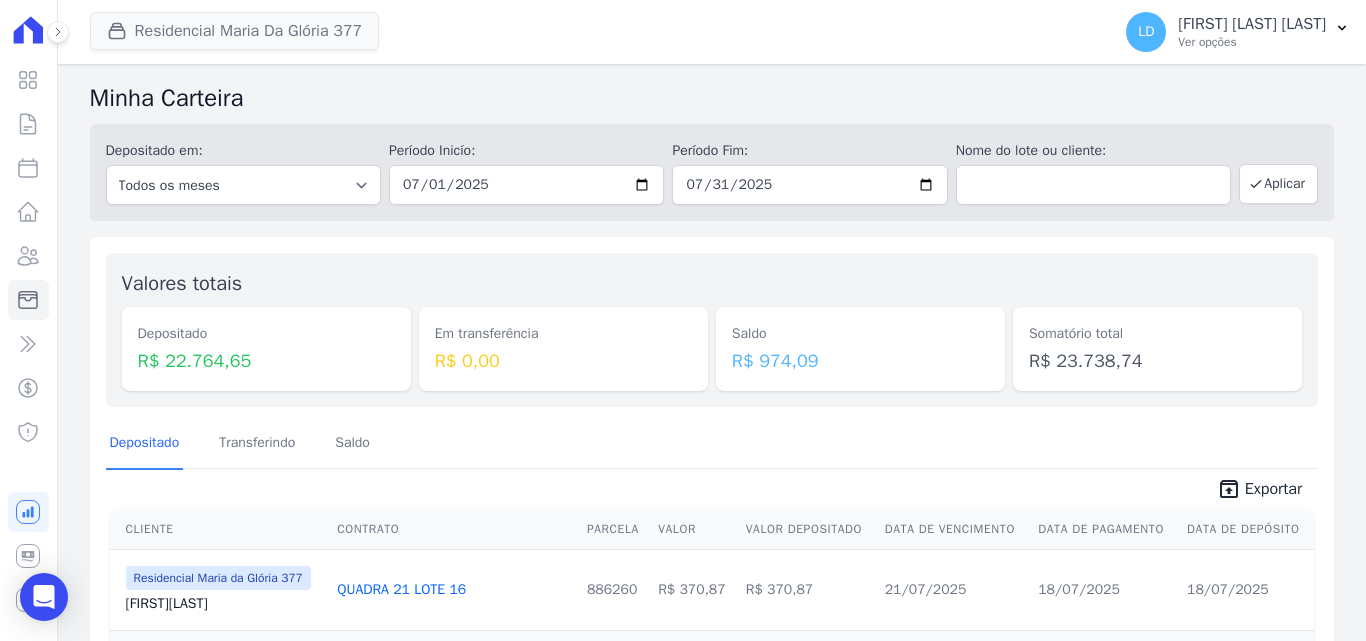 drag, startPoint x: 200, startPoint y: 34, endPoint x: 177, endPoint y: 97, distance: 67.06713 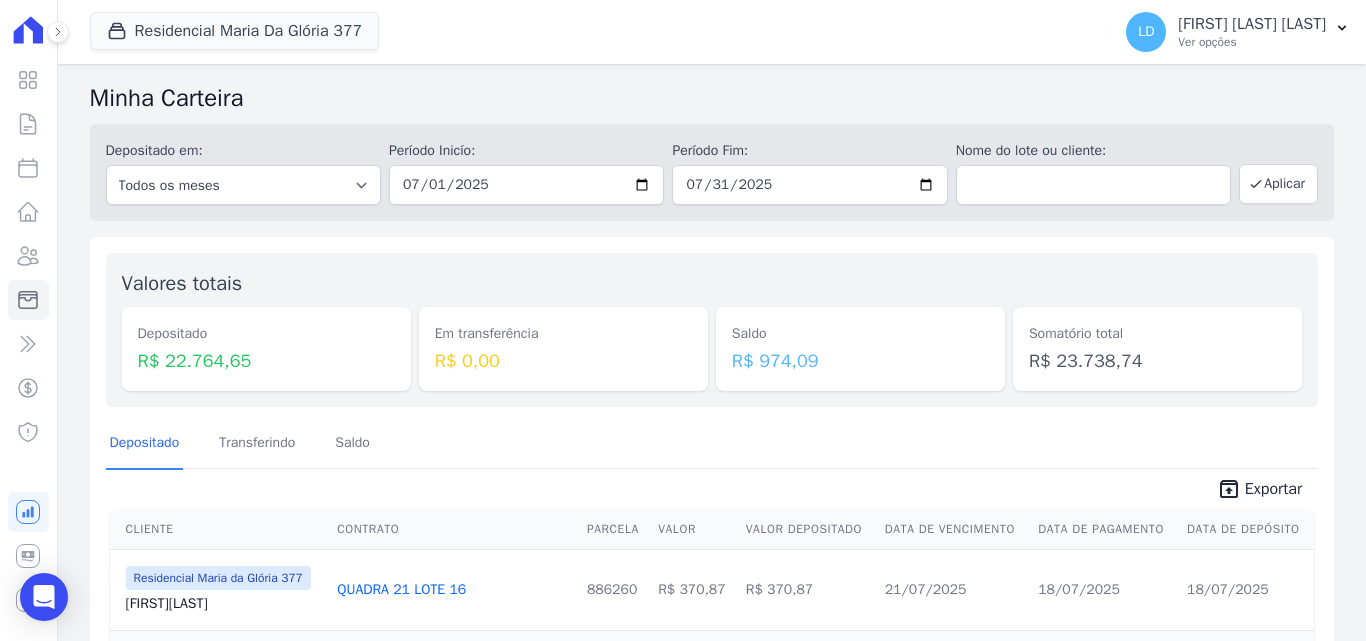 click on "Residencial Maria Da Glória 377" at bounding box center [235, 31] 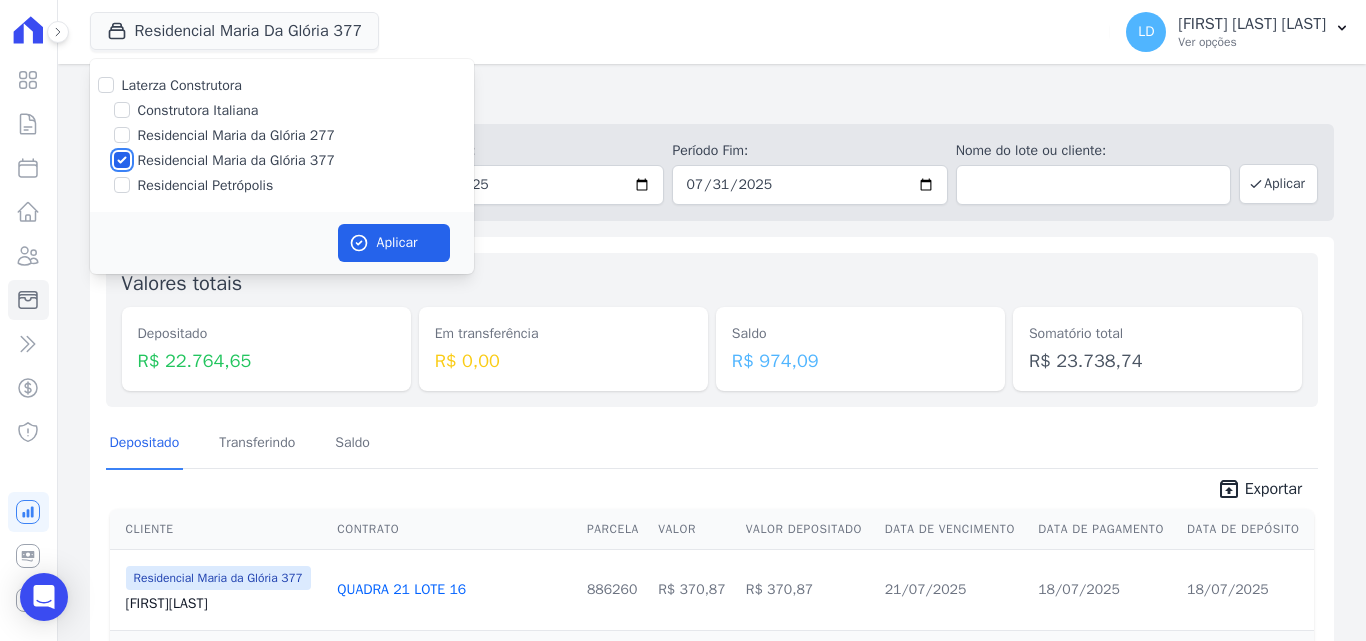click on "Residencial Maria da Glória 377" at bounding box center [122, 160] 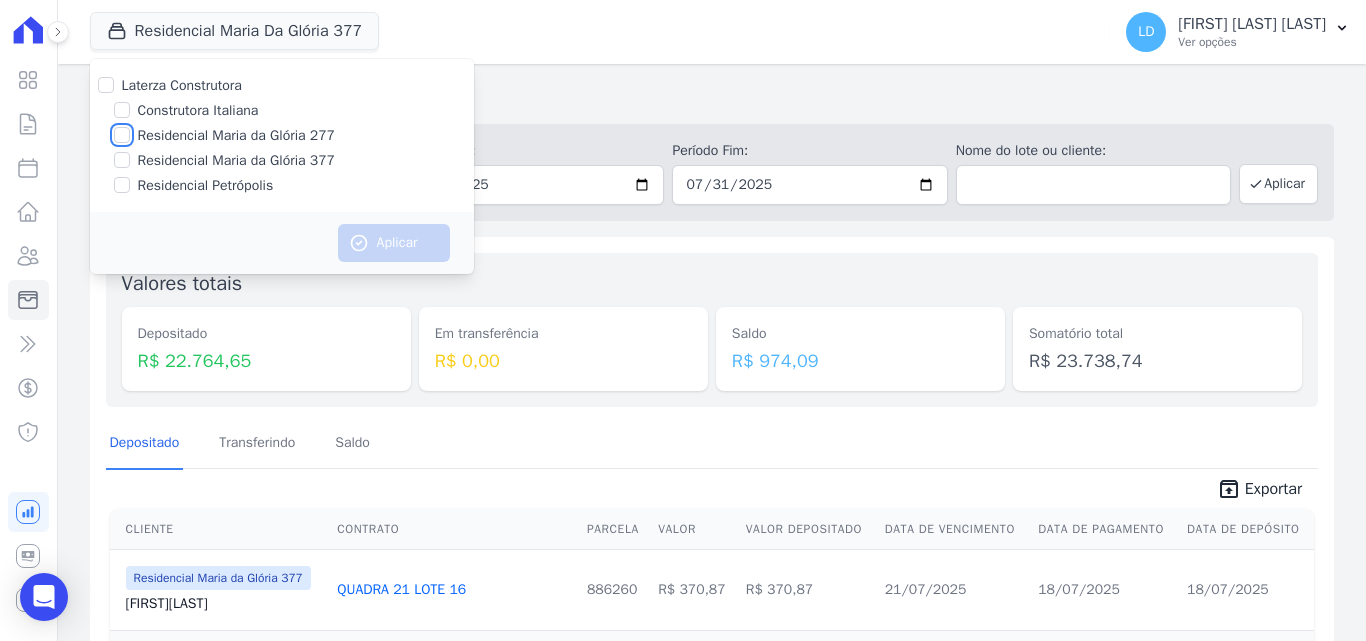 click on "Residencial Maria da Glória 277" at bounding box center [122, 135] 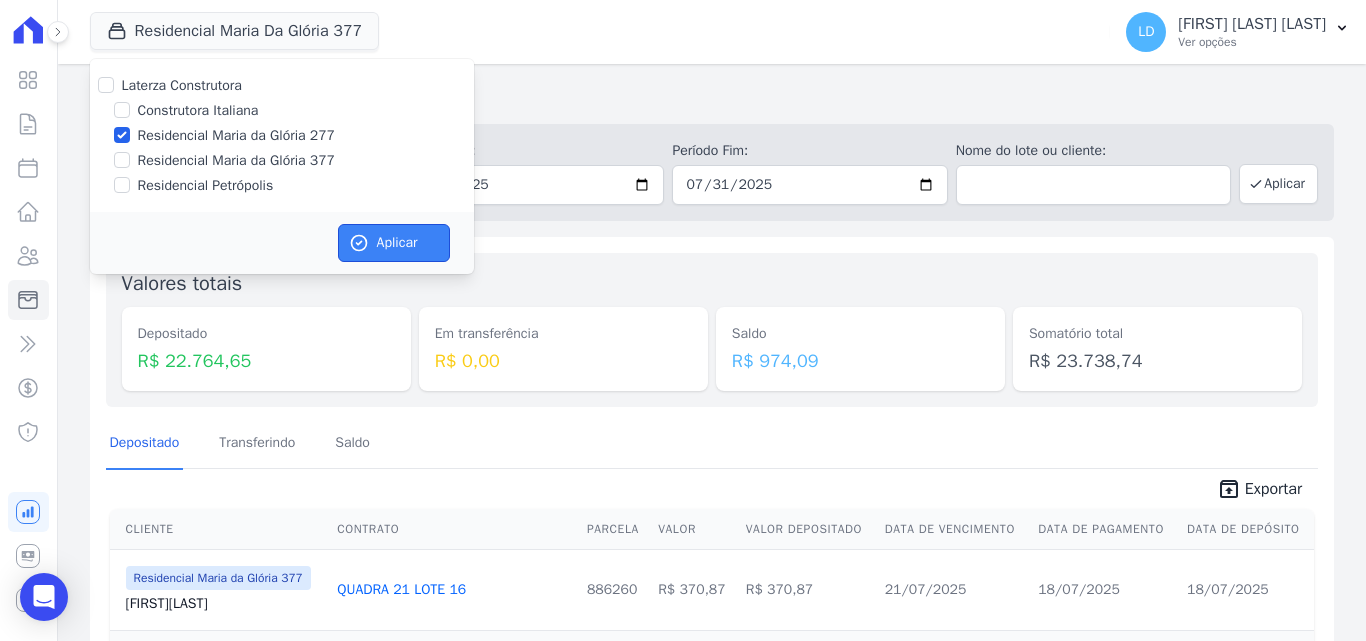 click on "Aplicar" at bounding box center (394, 243) 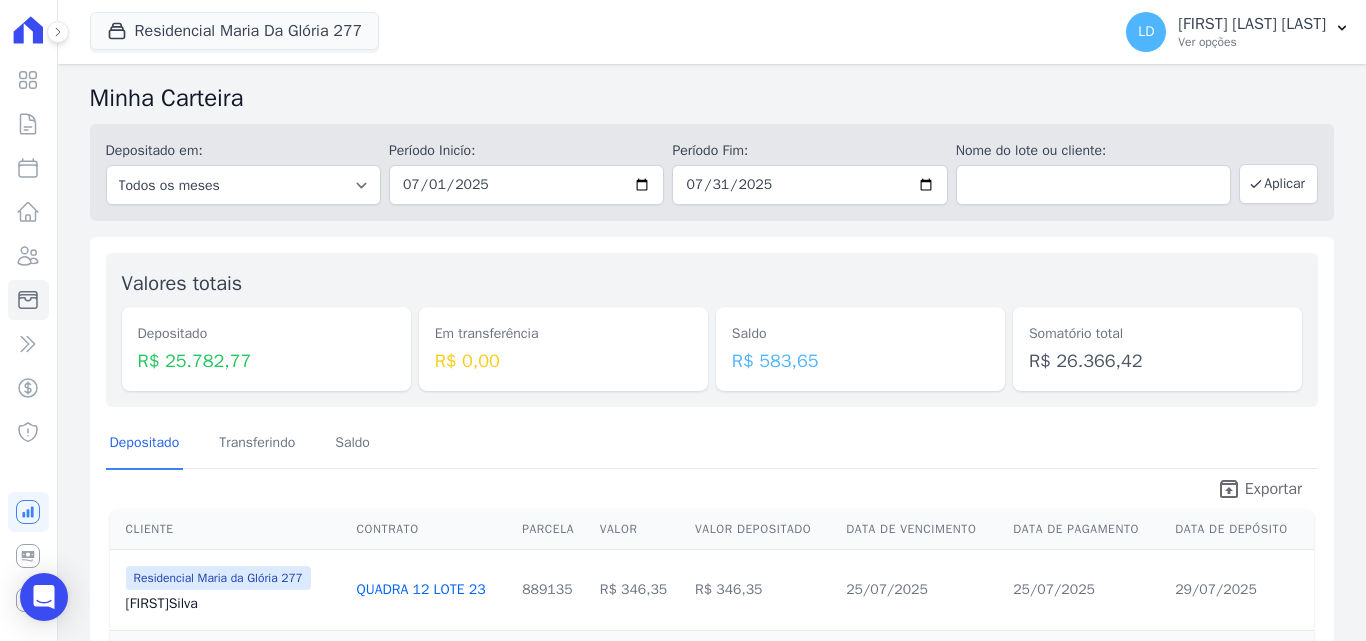 click on "Exportar" at bounding box center (1273, 489) 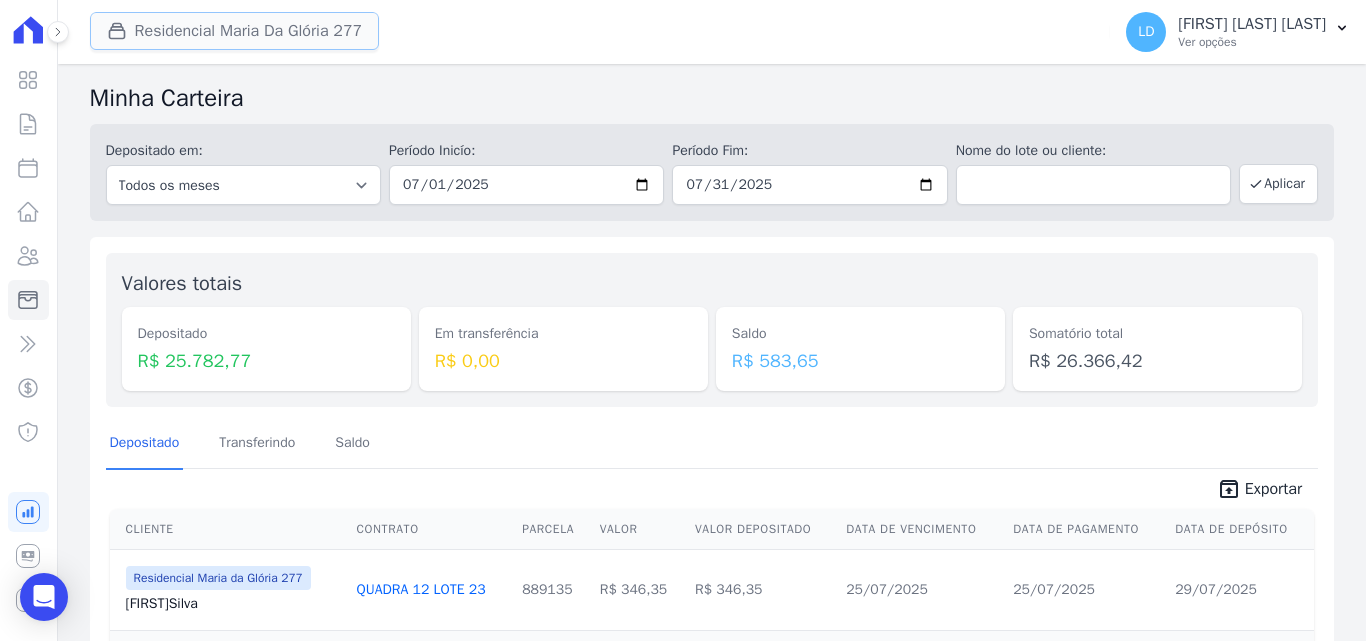 drag, startPoint x: 294, startPoint y: 27, endPoint x: 274, endPoint y: 85, distance: 61.351448 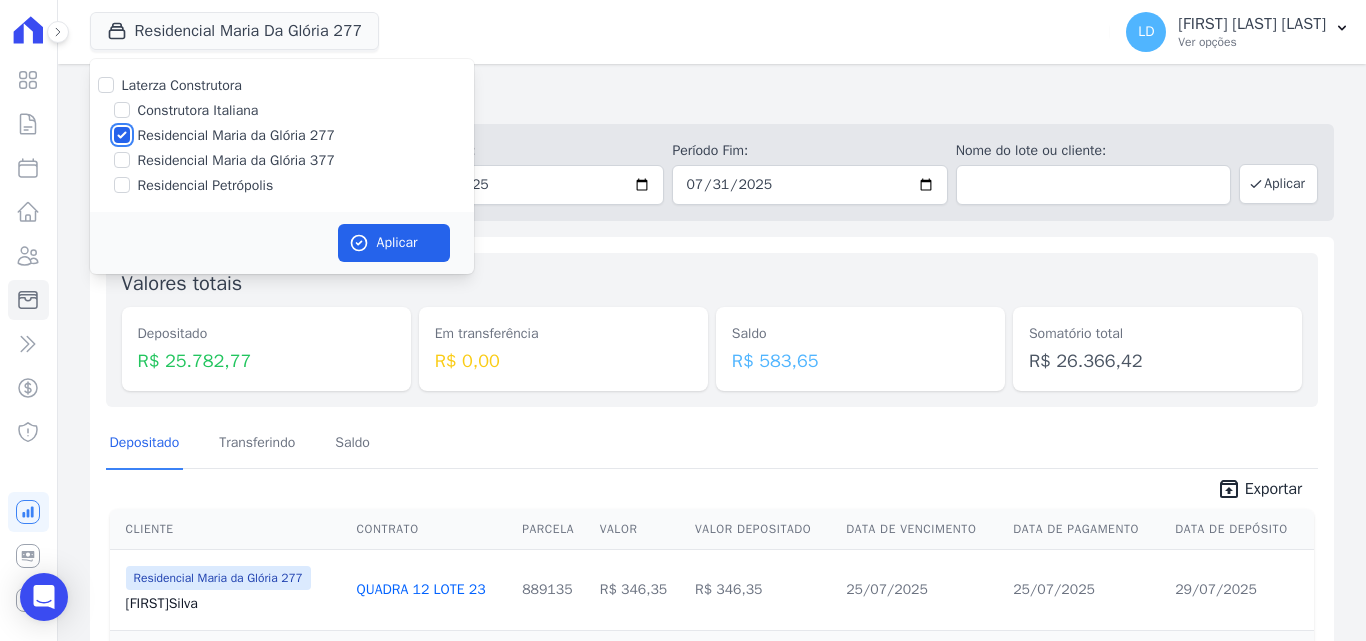 click on "Residencial Maria da Glória 277" at bounding box center (122, 135) 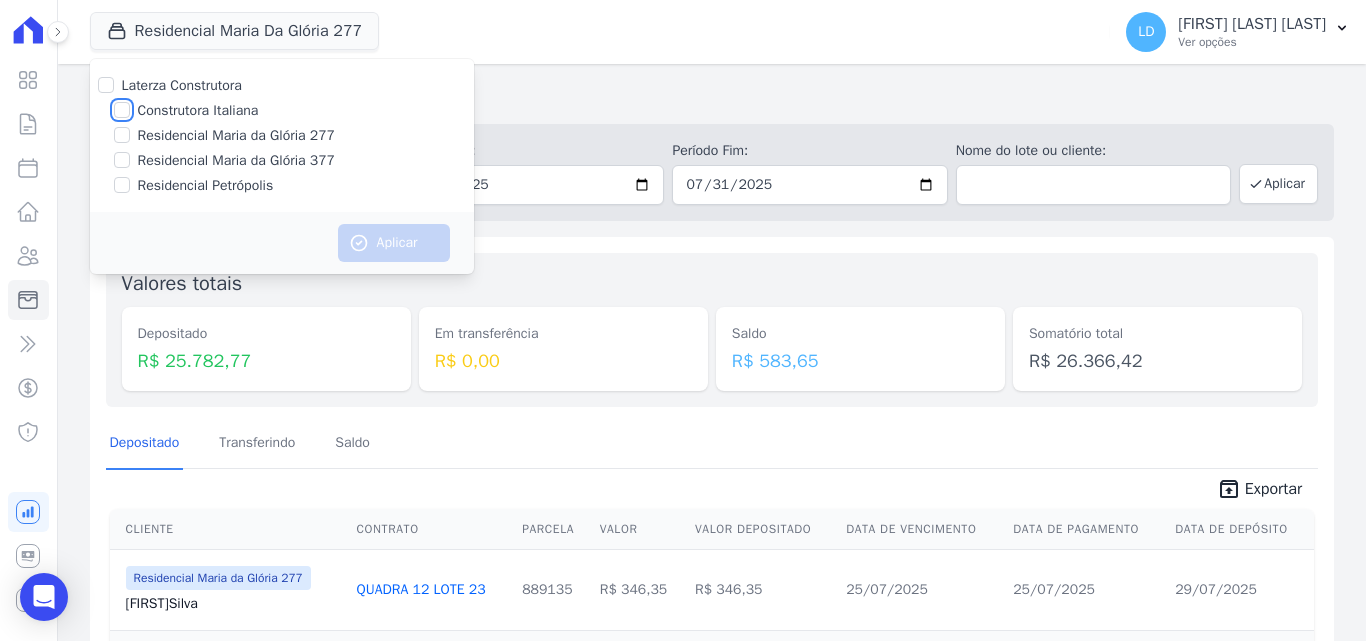drag, startPoint x: 121, startPoint y: 108, endPoint x: 280, endPoint y: 208, distance: 187.83237 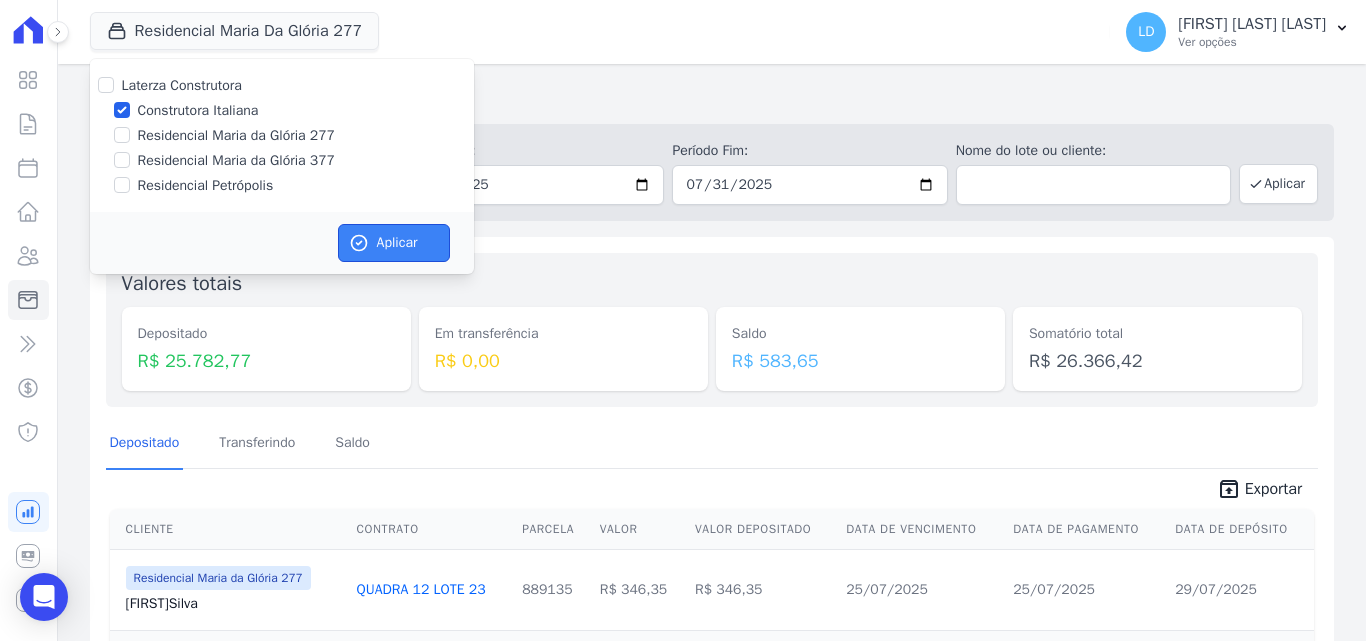 click on "Aplicar" at bounding box center (394, 243) 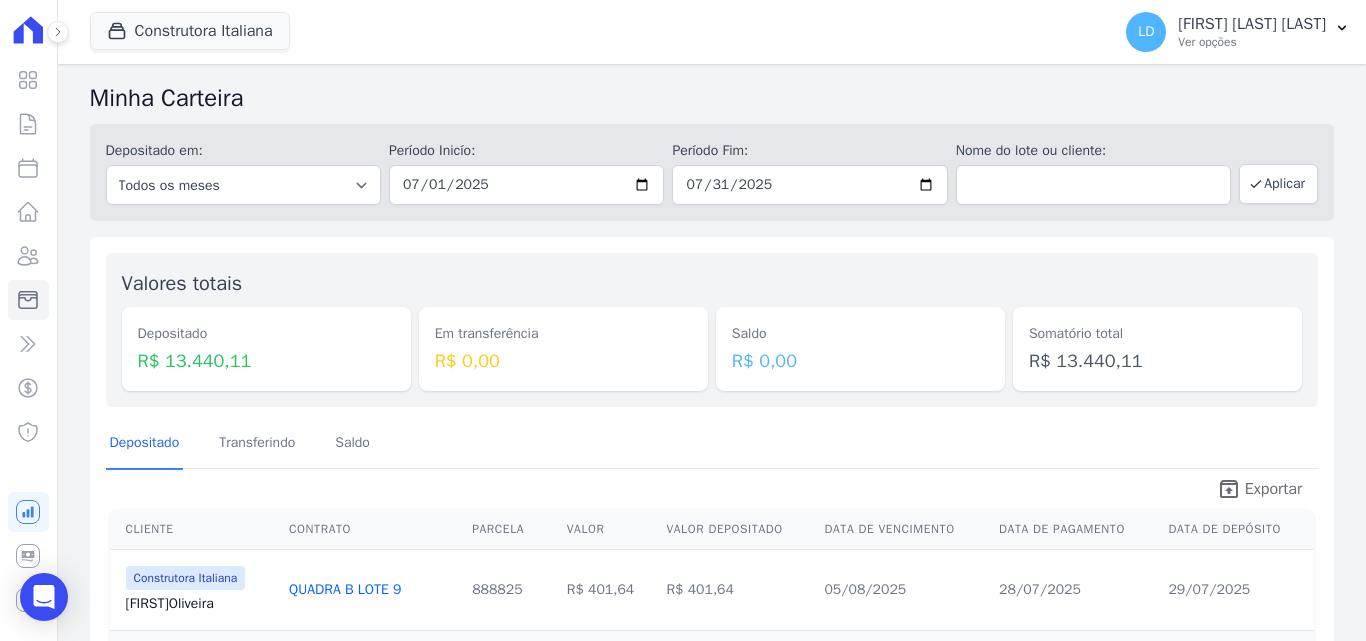 click on "Exportar" at bounding box center [1273, 489] 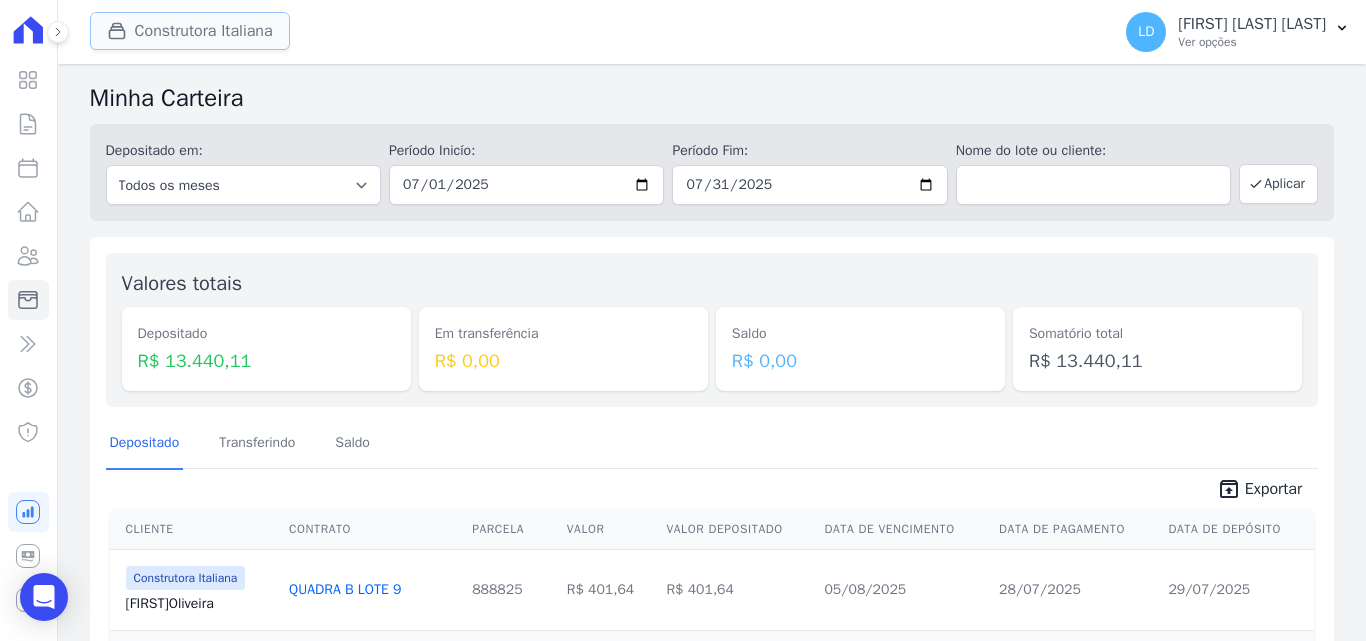 click on "Construtora Italiana" at bounding box center [190, 31] 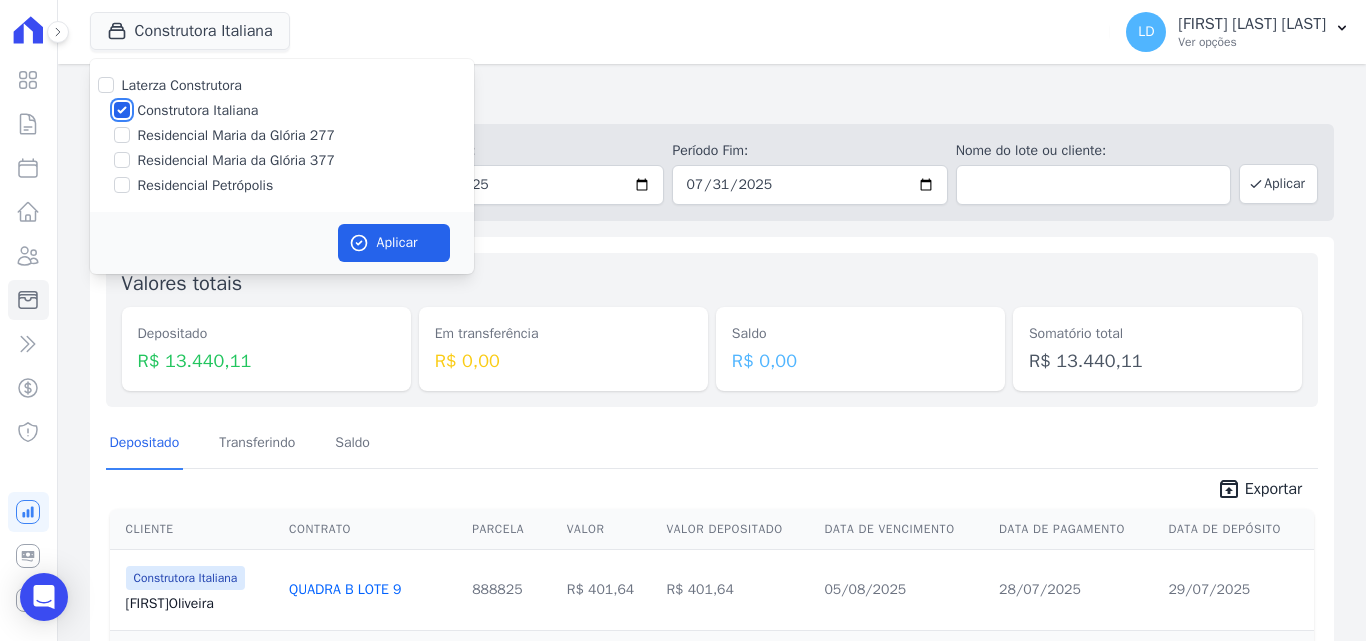 click on "Construtora Italiana" at bounding box center (122, 110) 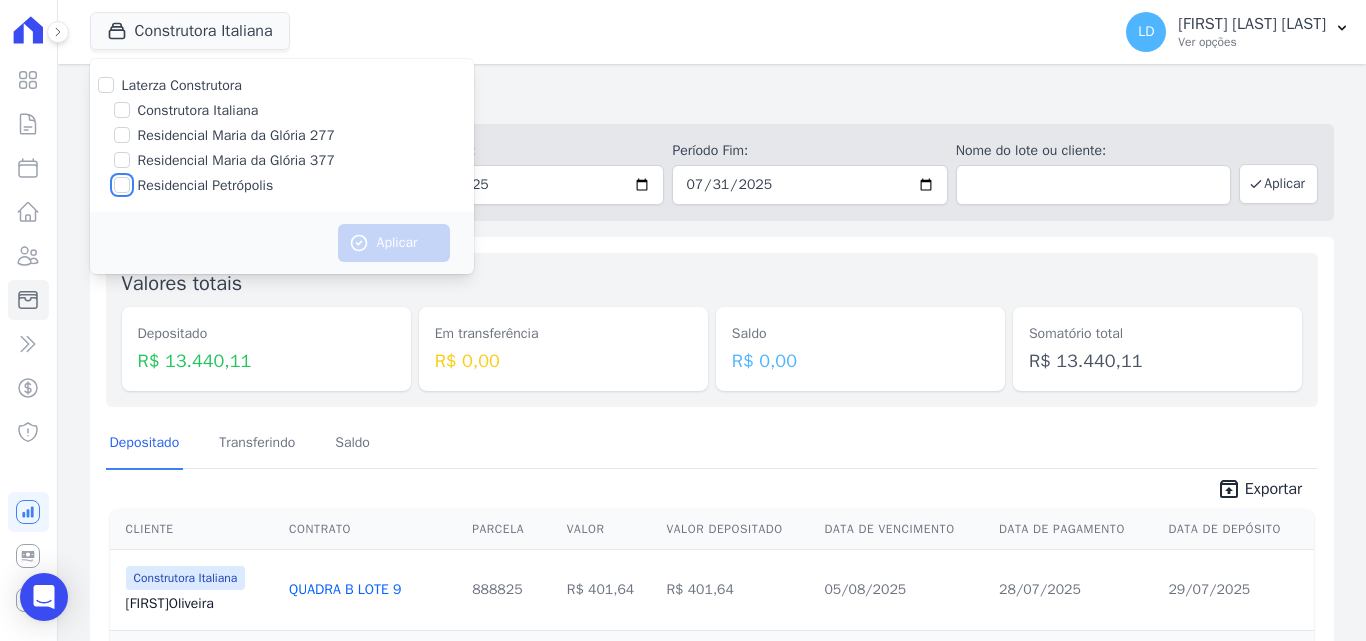 drag, startPoint x: 117, startPoint y: 185, endPoint x: 212, endPoint y: 237, distance: 108.30051 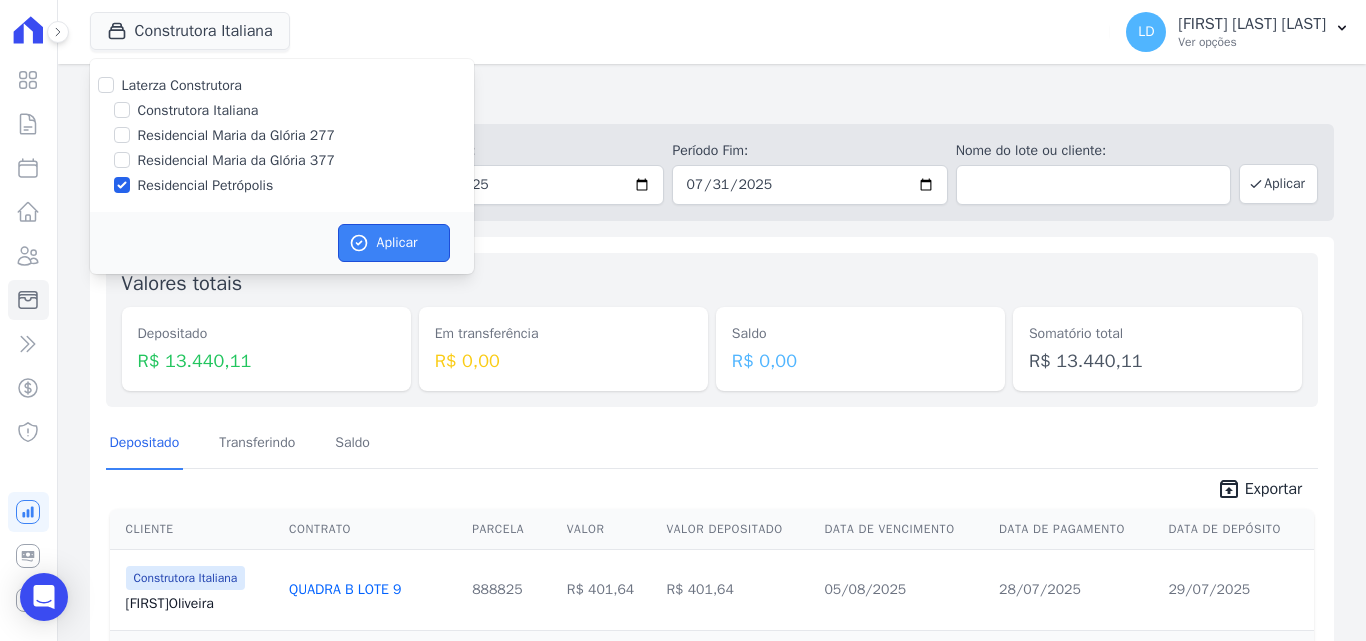 click on "Aplicar" at bounding box center (394, 243) 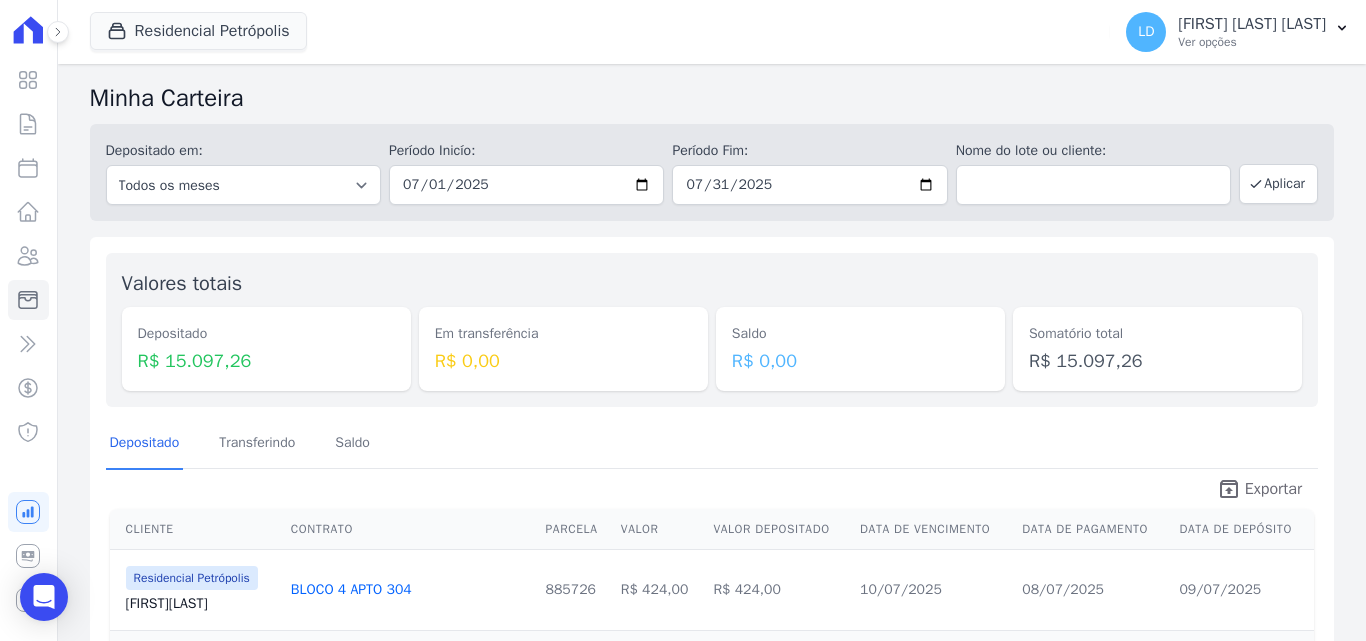 click on "Exportar" at bounding box center [1273, 489] 